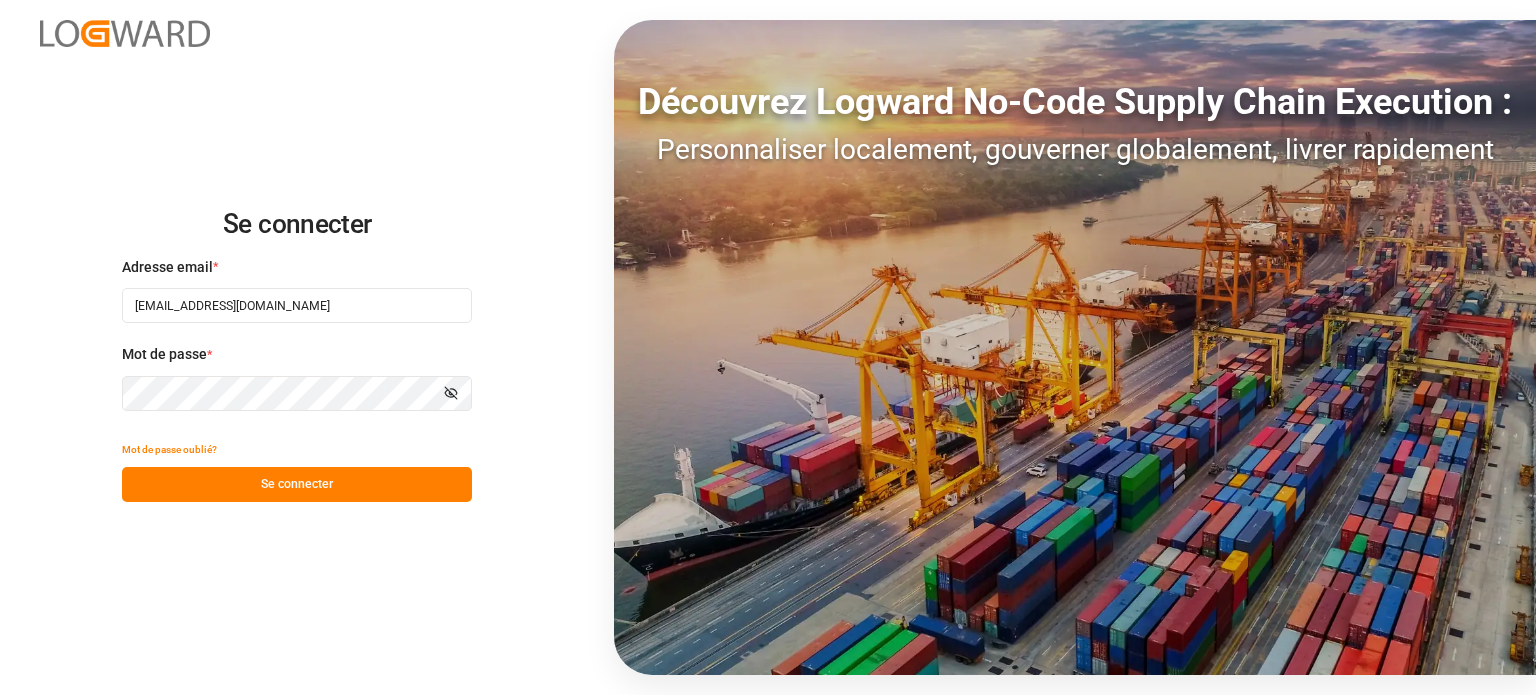 scroll, scrollTop: 0, scrollLeft: 0, axis: both 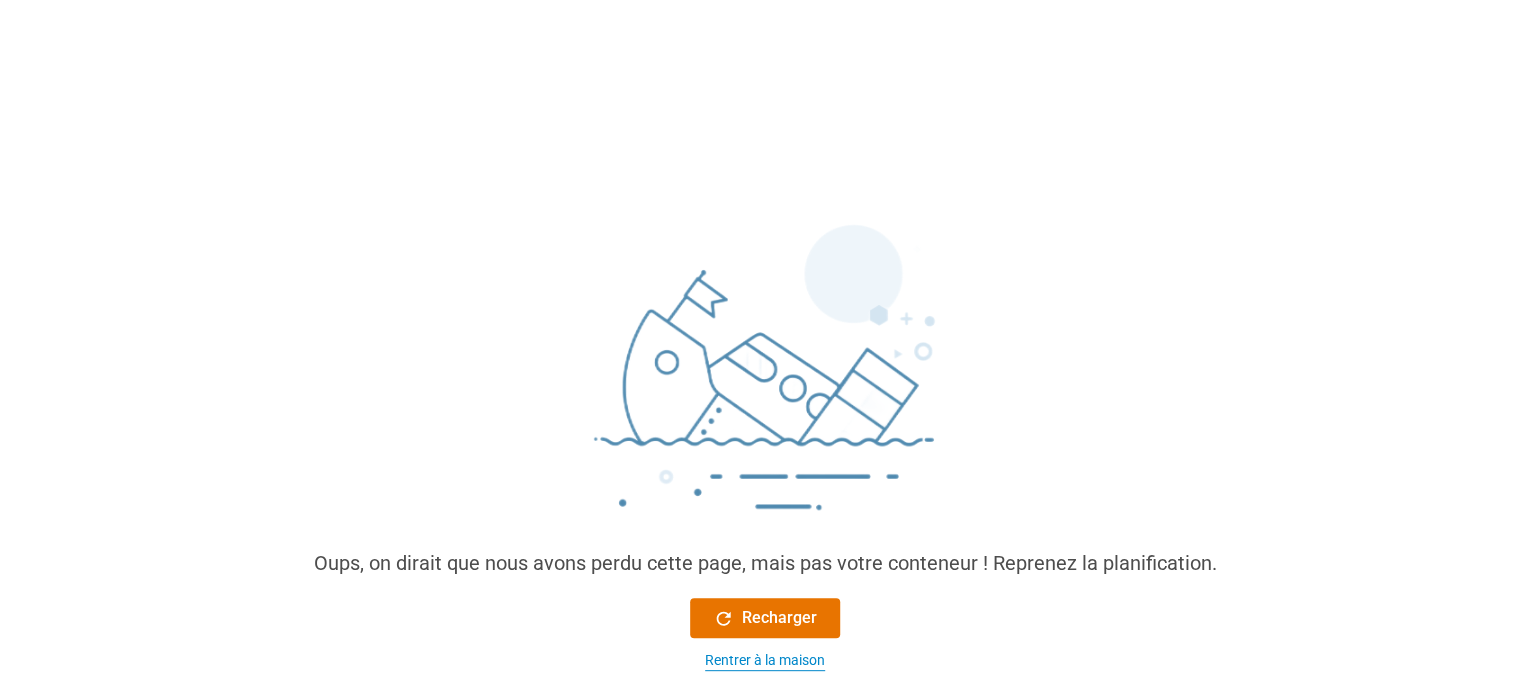 click on "Rentrer à la maison" at bounding box center [765, 660] 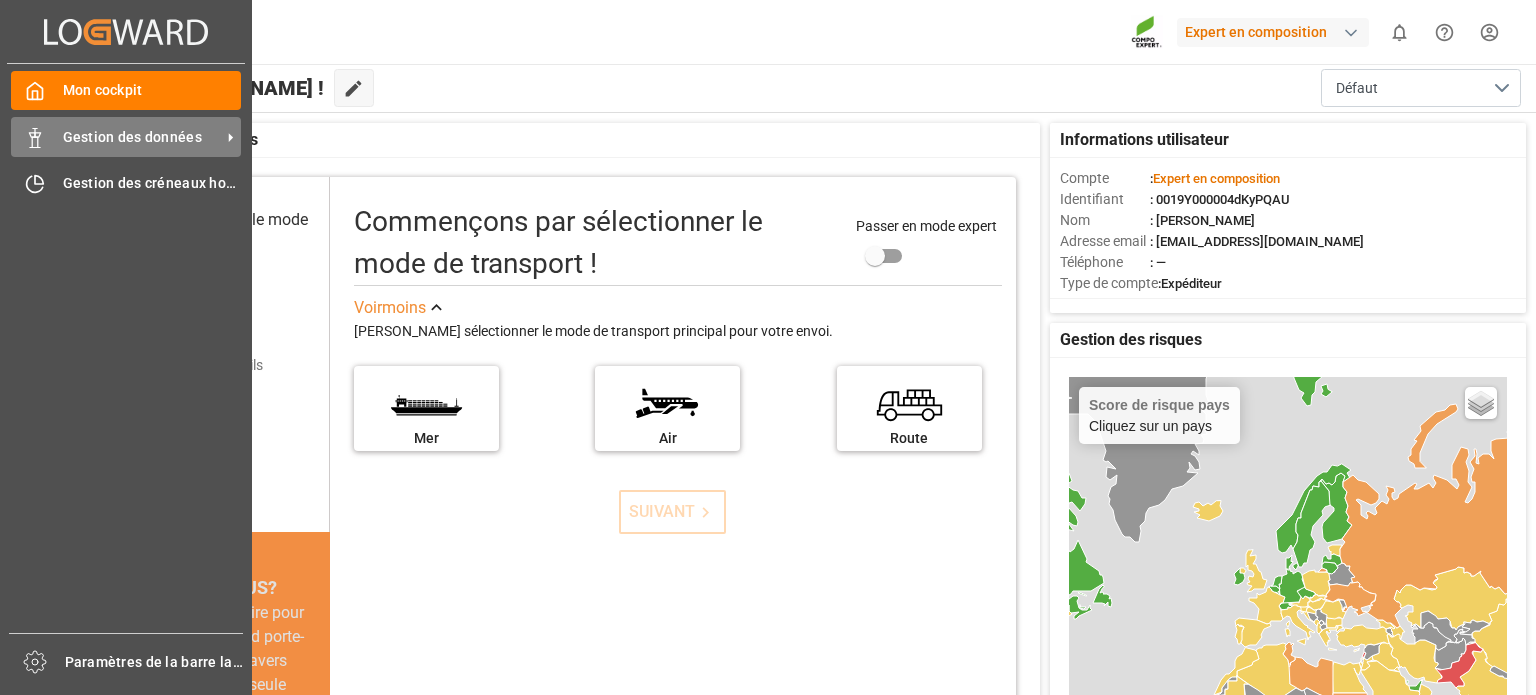 click on "Gestion des données" at bounding box center (132, 137) 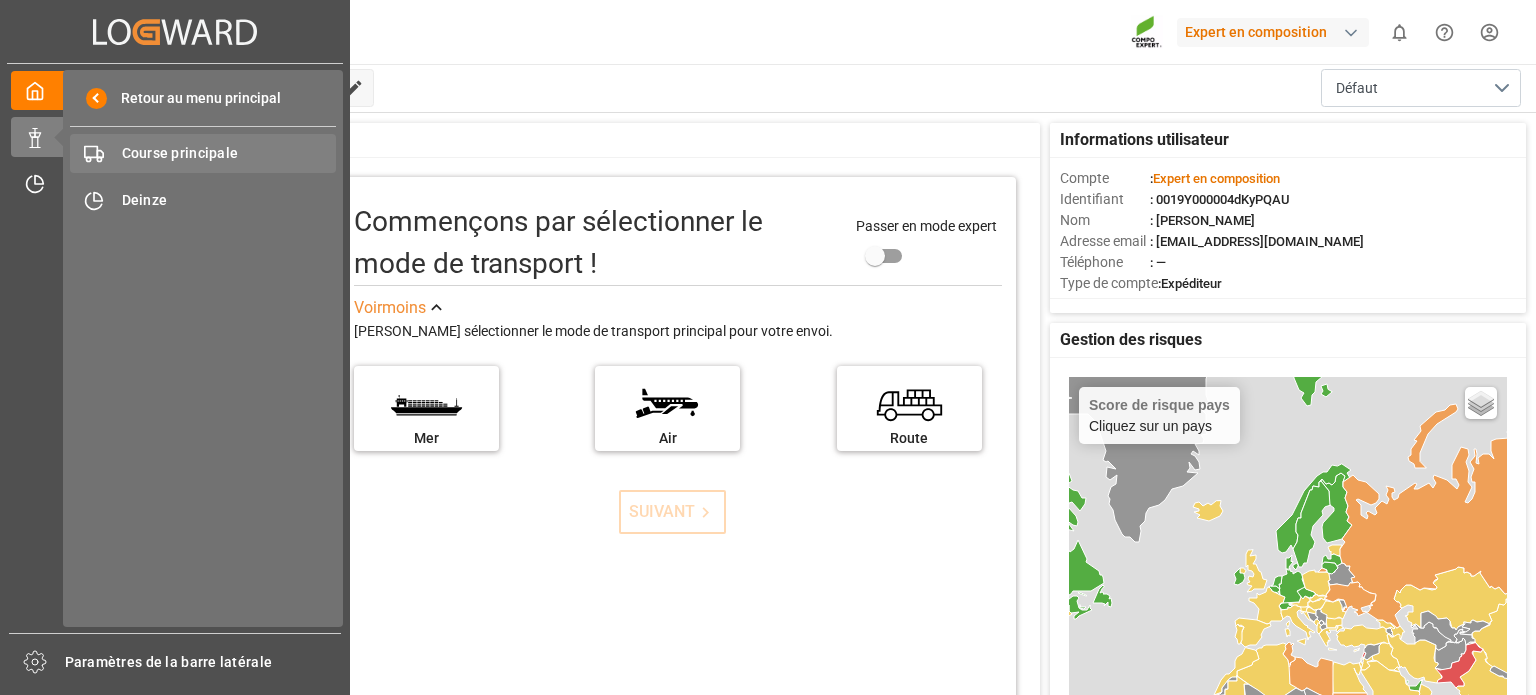 click on "Course principale" at bounding box center [180, 153] 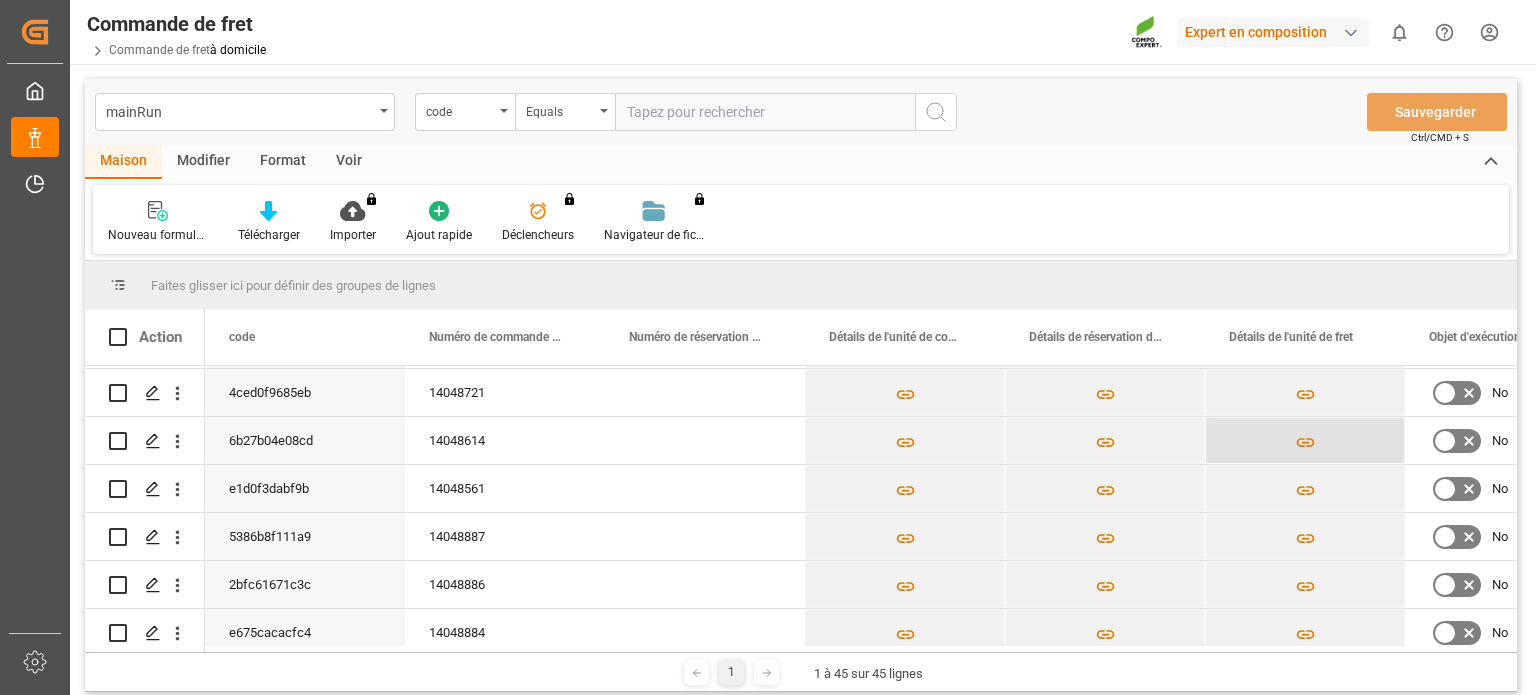 scroll, scrollTop: 195, scrollLeft: 0, axis: vertical 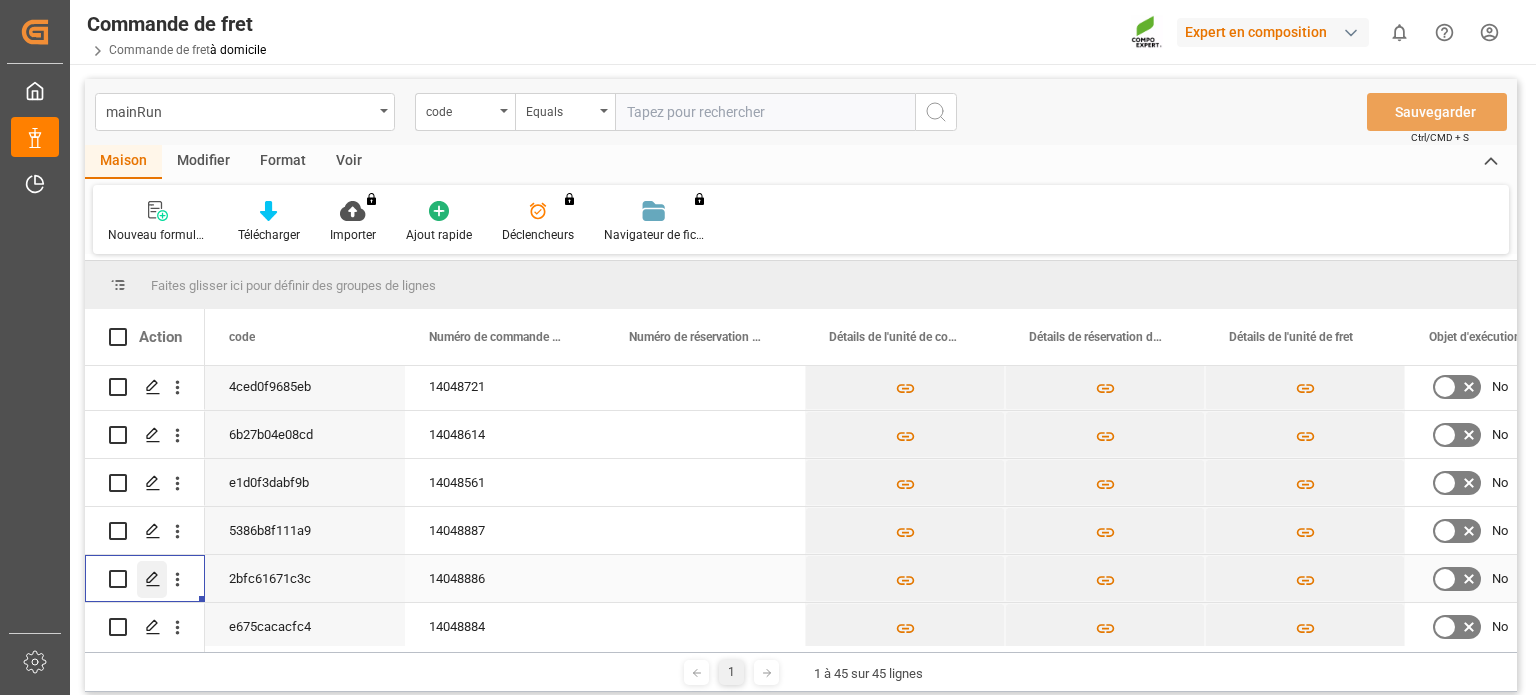 click 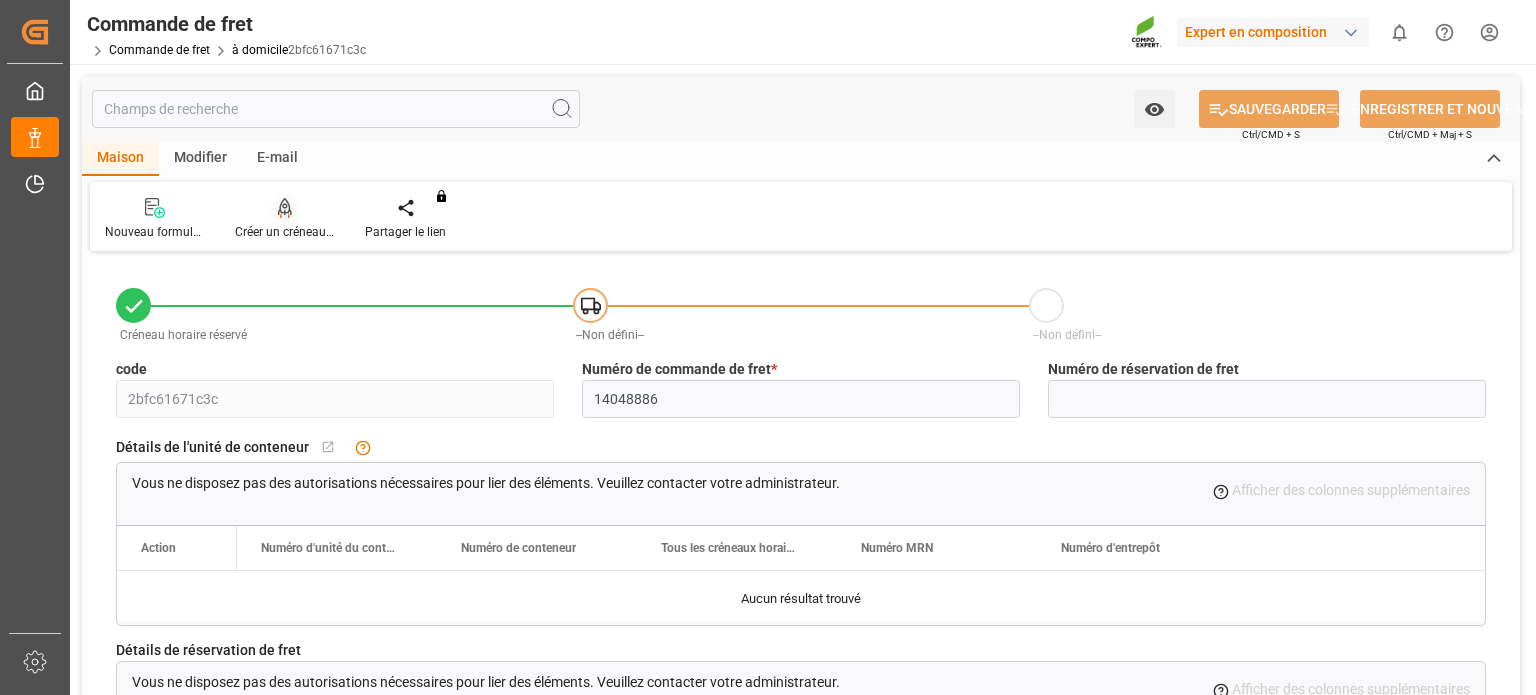 click at bounding box center (285, 207) 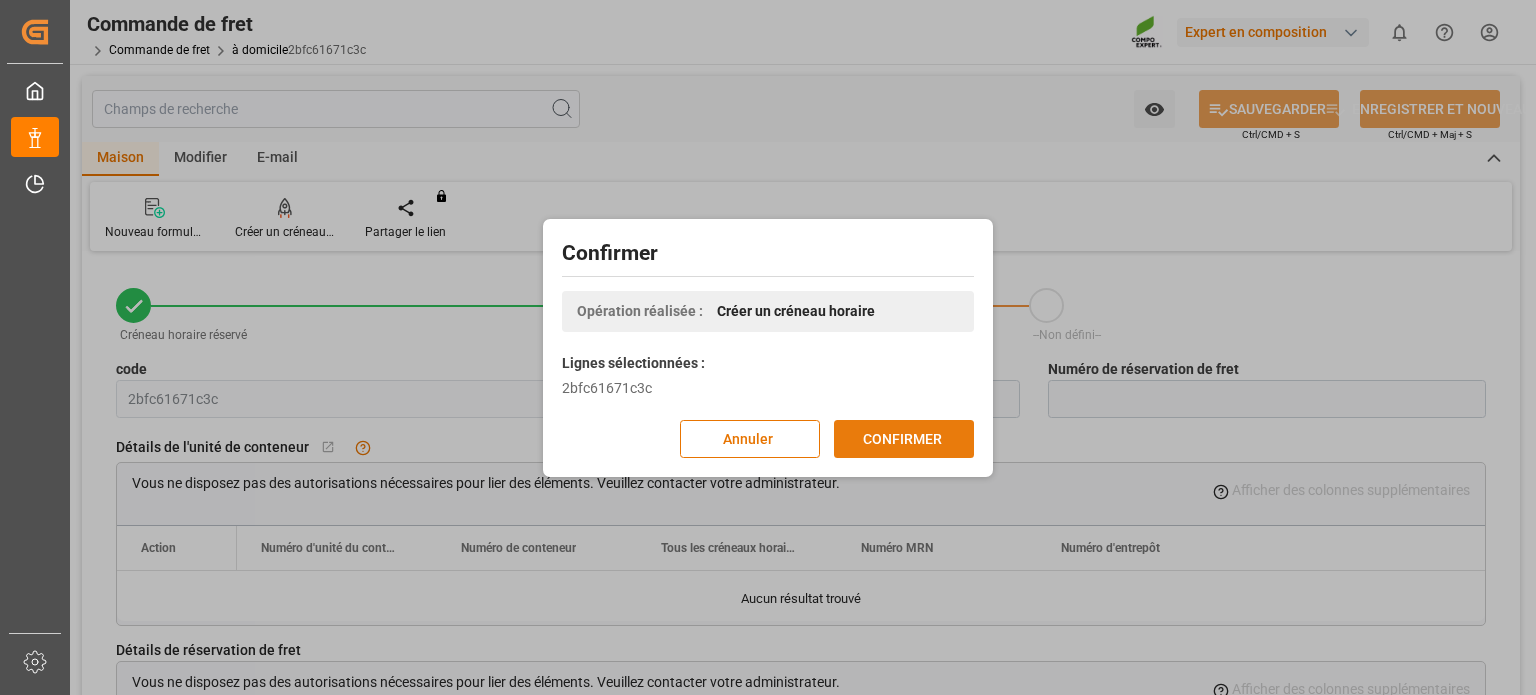 click on "CONFIRMER" at bounding box center (902, 439) 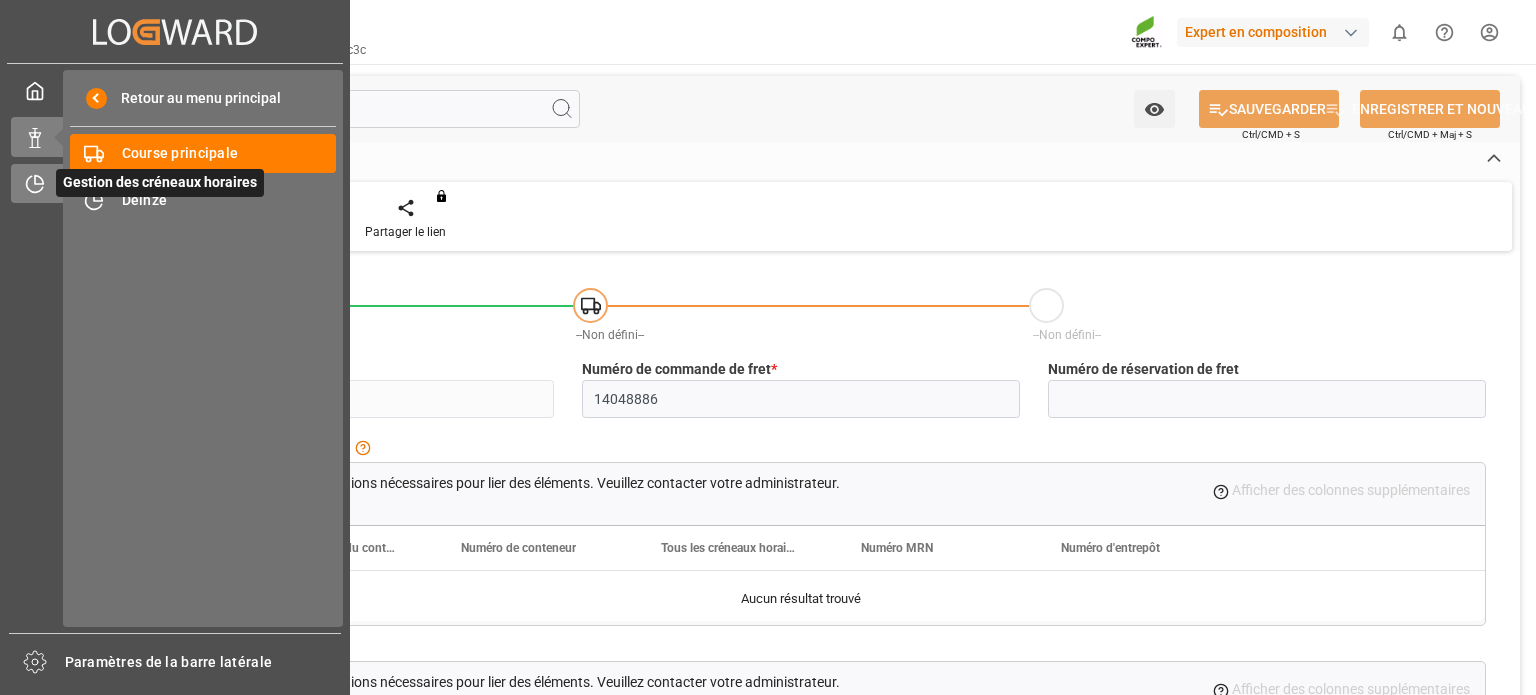 click 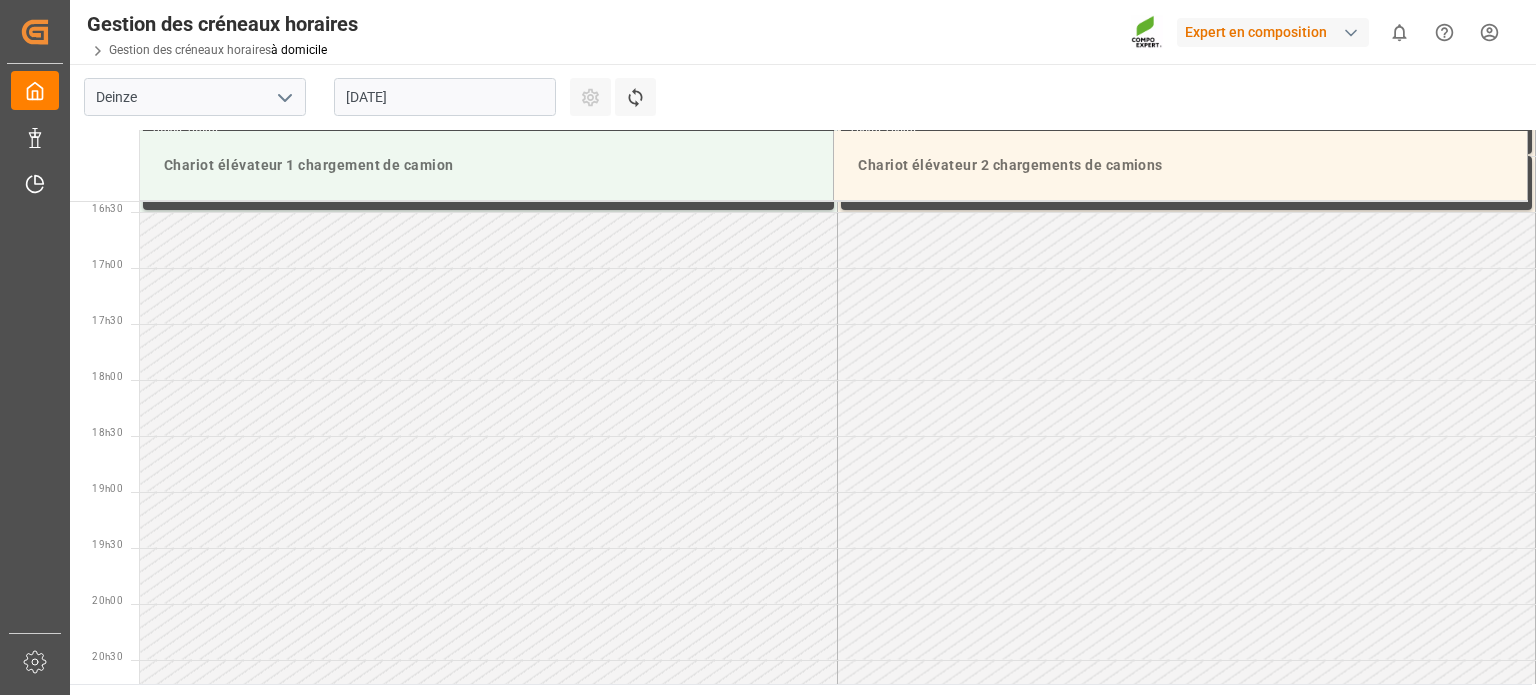 scroll, scrollTop: 1891, scrollLeft: 0, axis: vertical 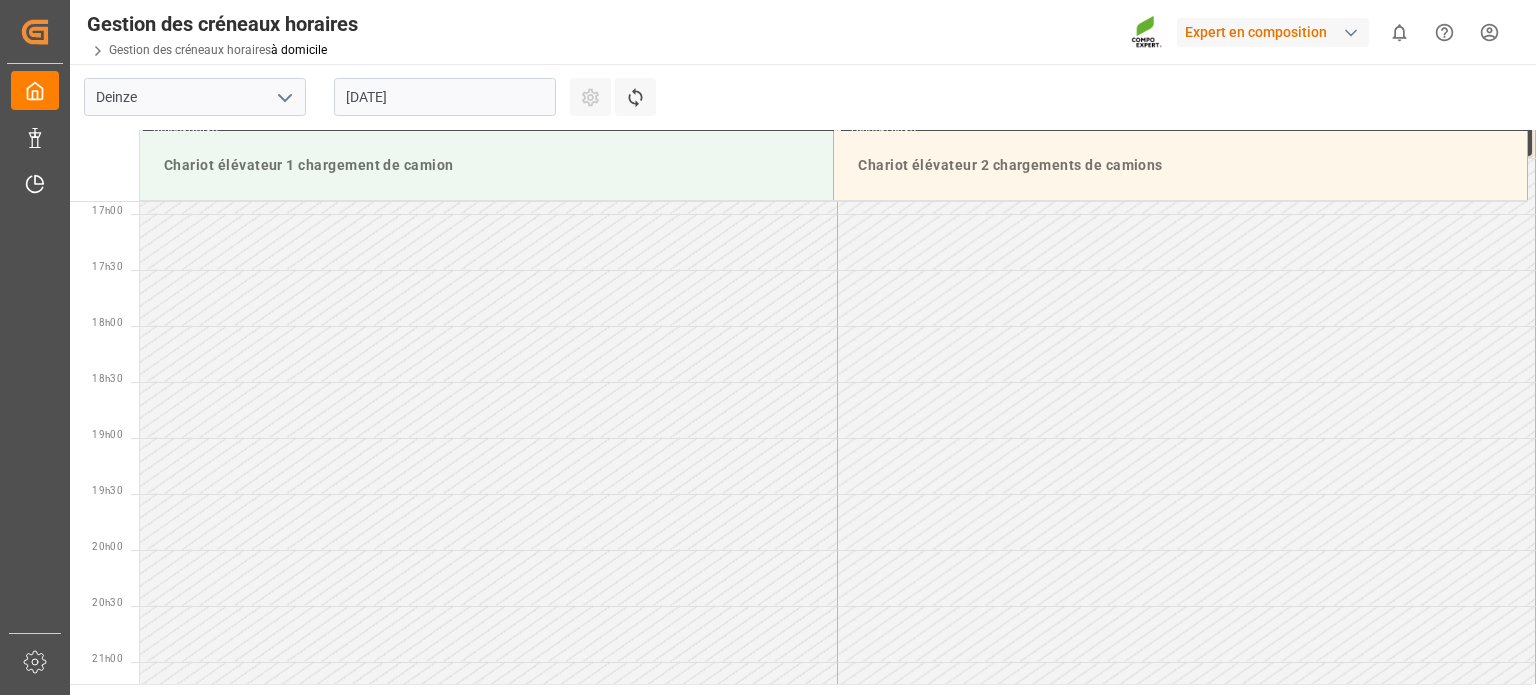 click on "[DATE]" at bounding box center (445, 97) 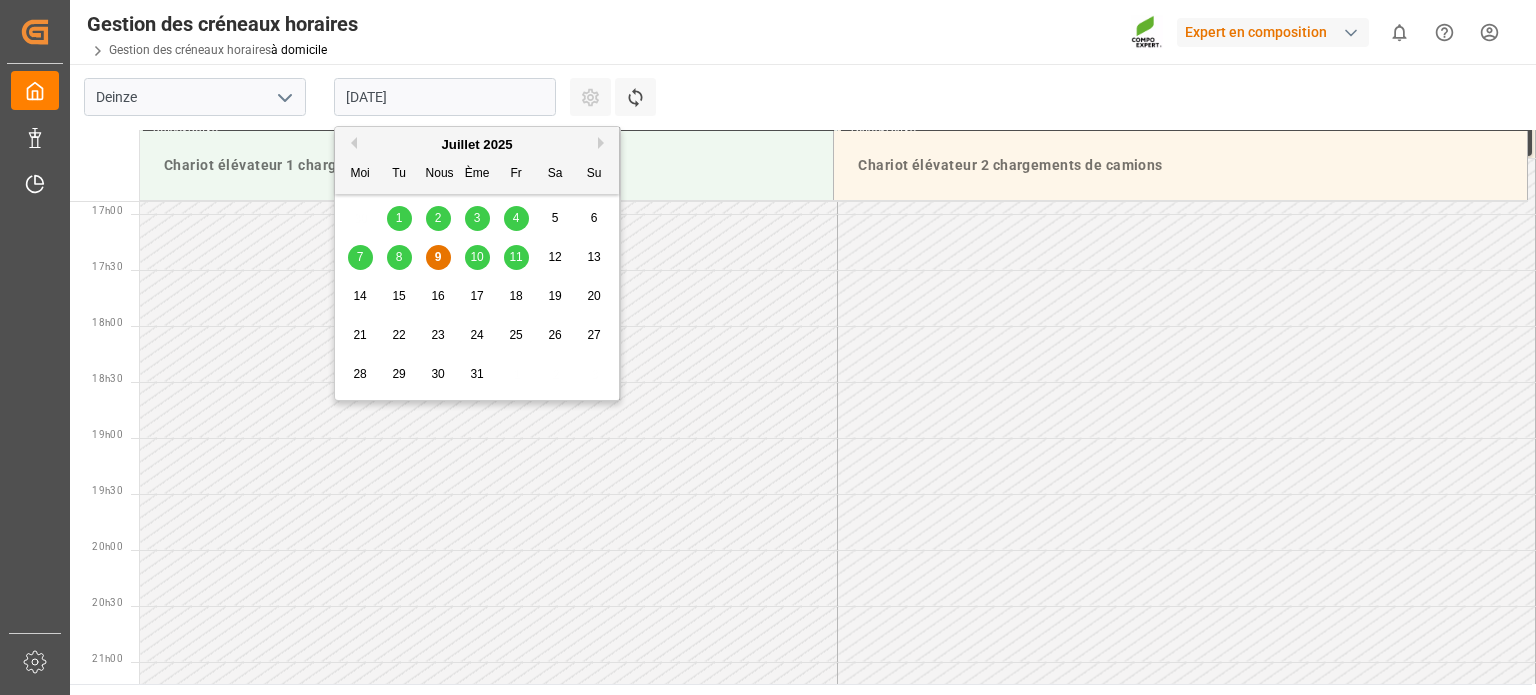 click on "10" at bounding box center [476, 257] 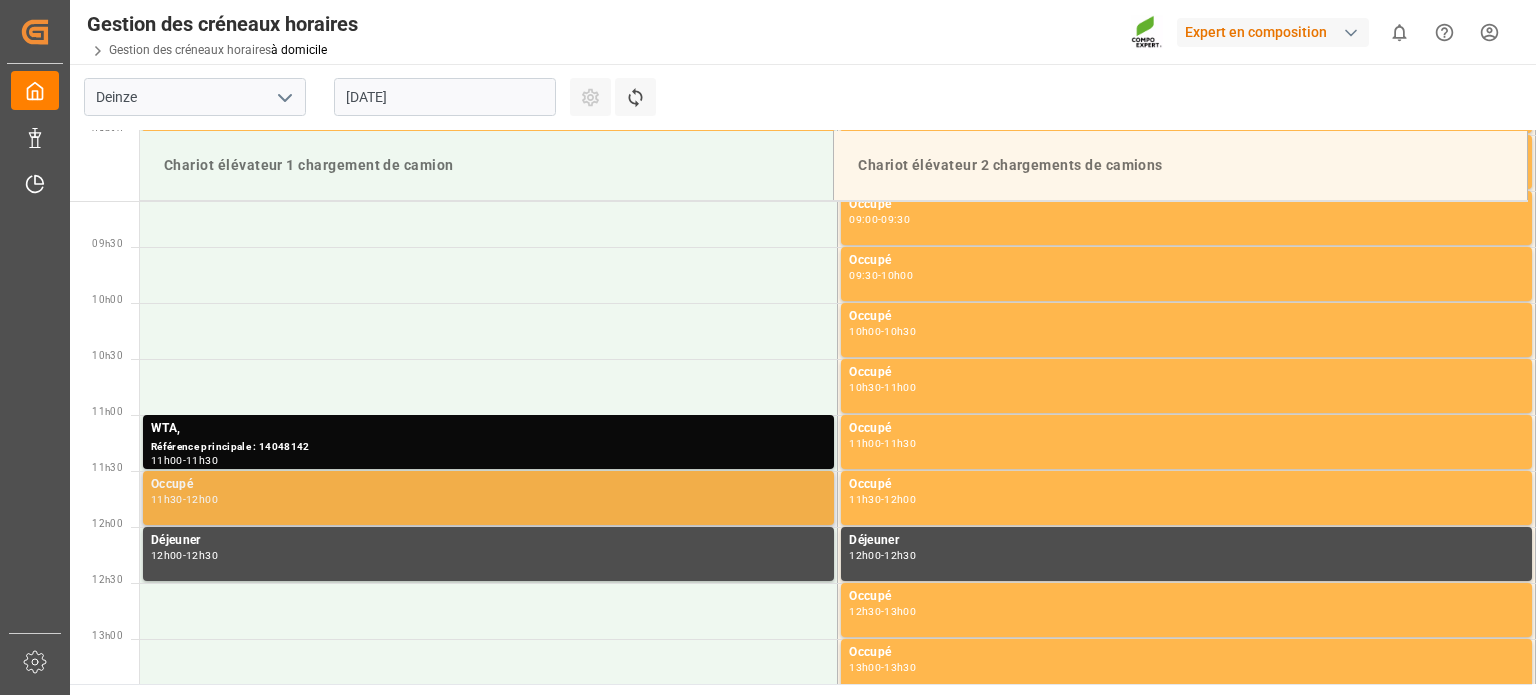 scroll, scrollTop: 1212, scrollLeft: 0, axis: vertical 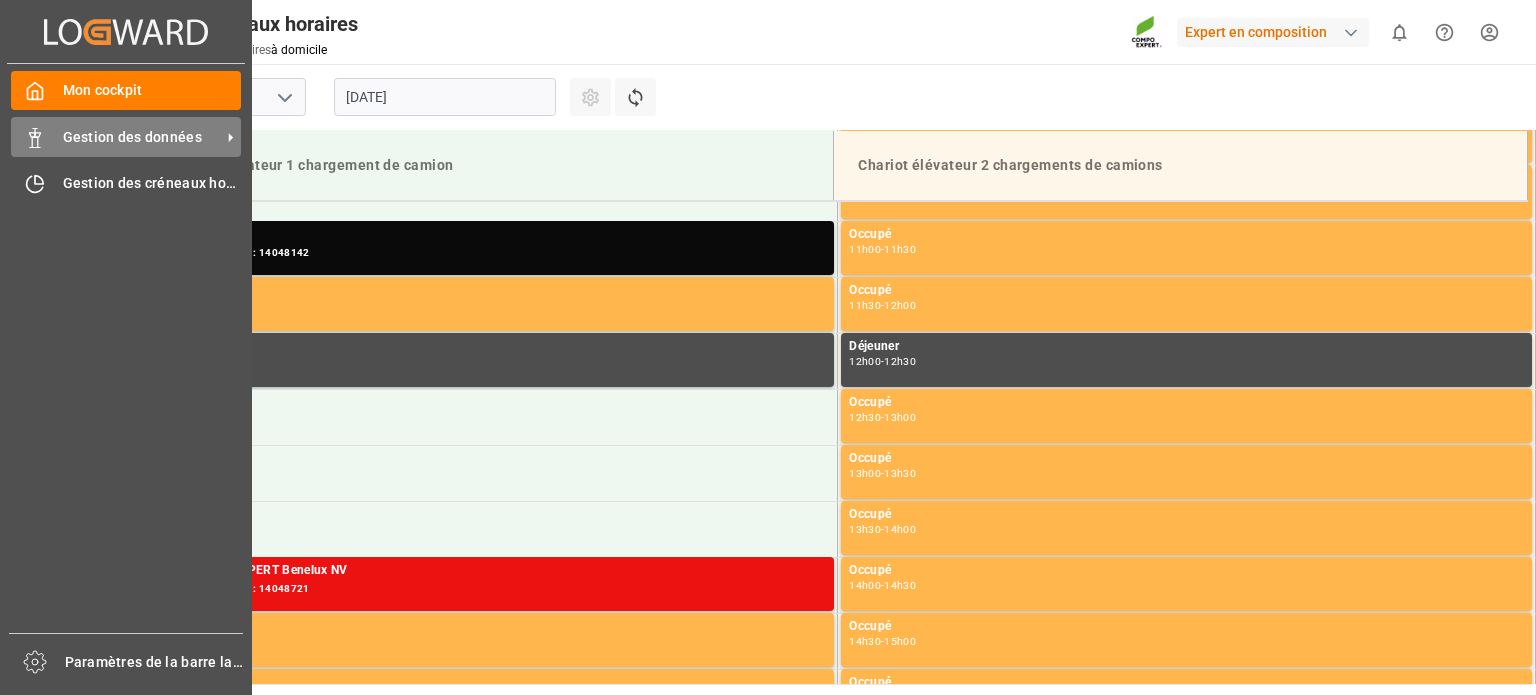 click on "Gestion des données Gestion des données" at bounding box center [126, 136] 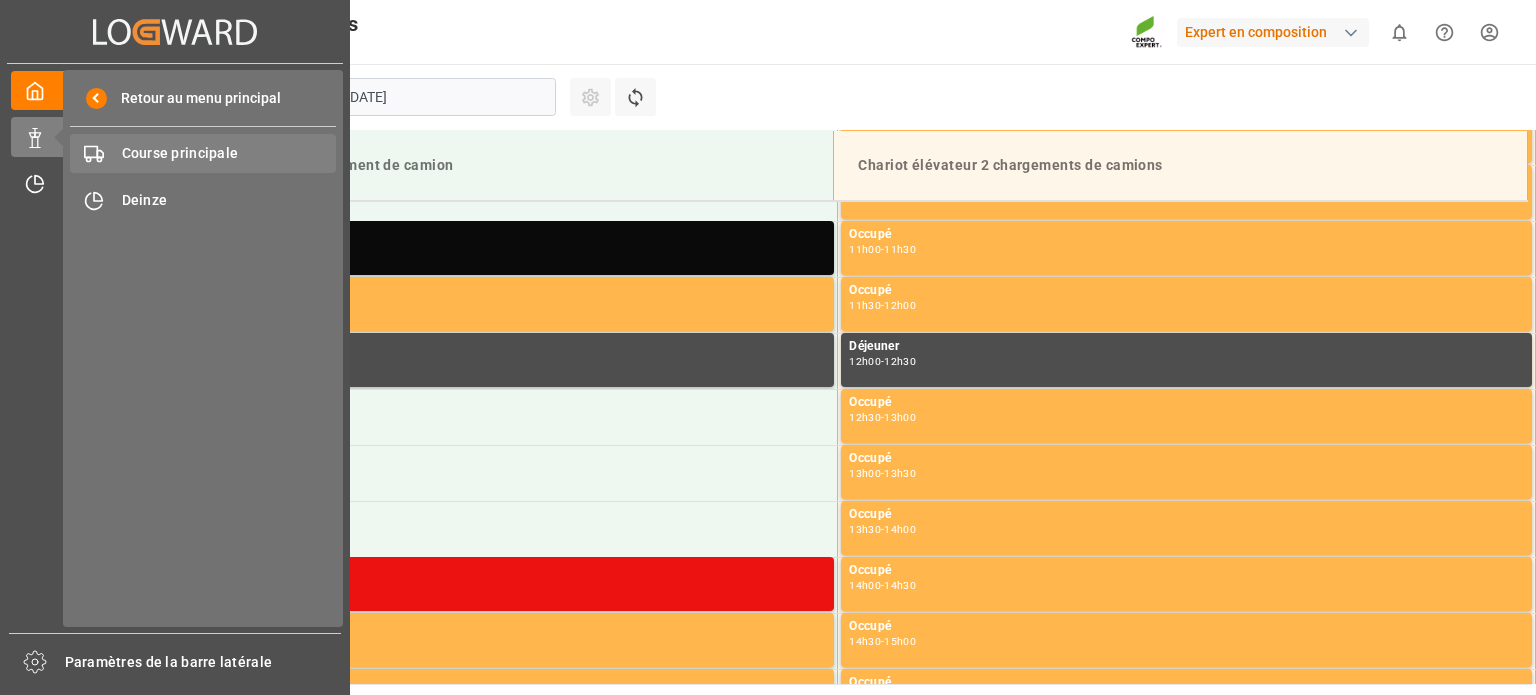 click on "Course principale" at bounding box center [180, 153] 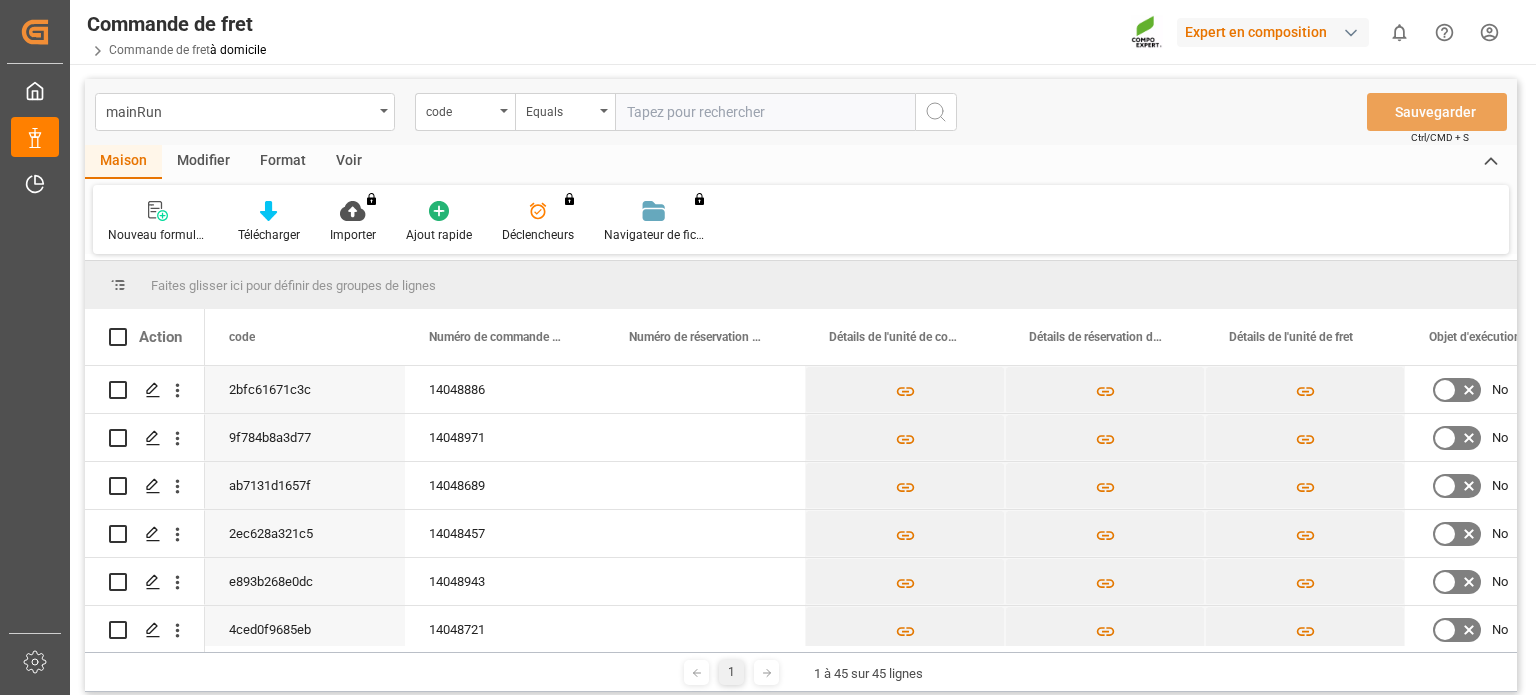 drag, startPoint x: 1510, startPoint y: 377, endPoint x: 1502, endPoint y: 409, distance: 32.984844 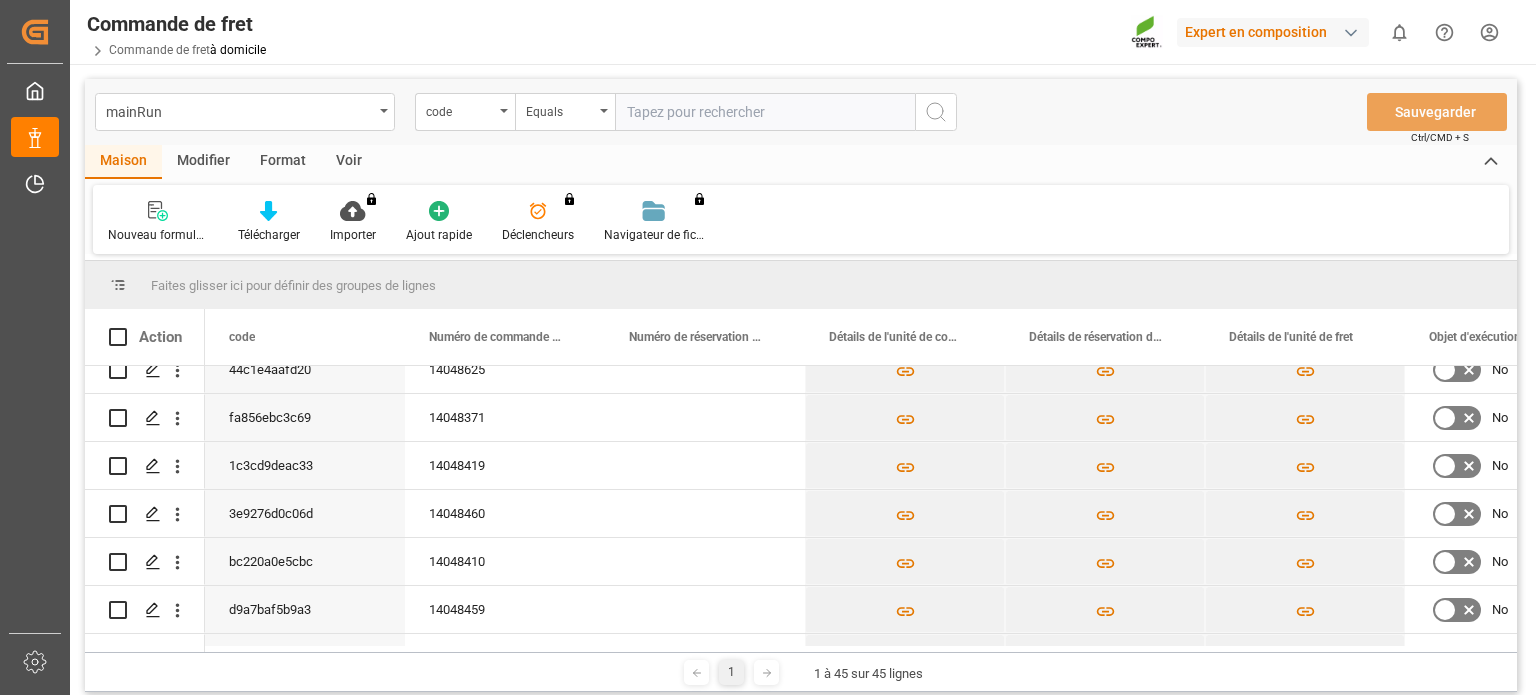 scroll, scrollTop: 808, scrollLeft: 0, axis: vertical 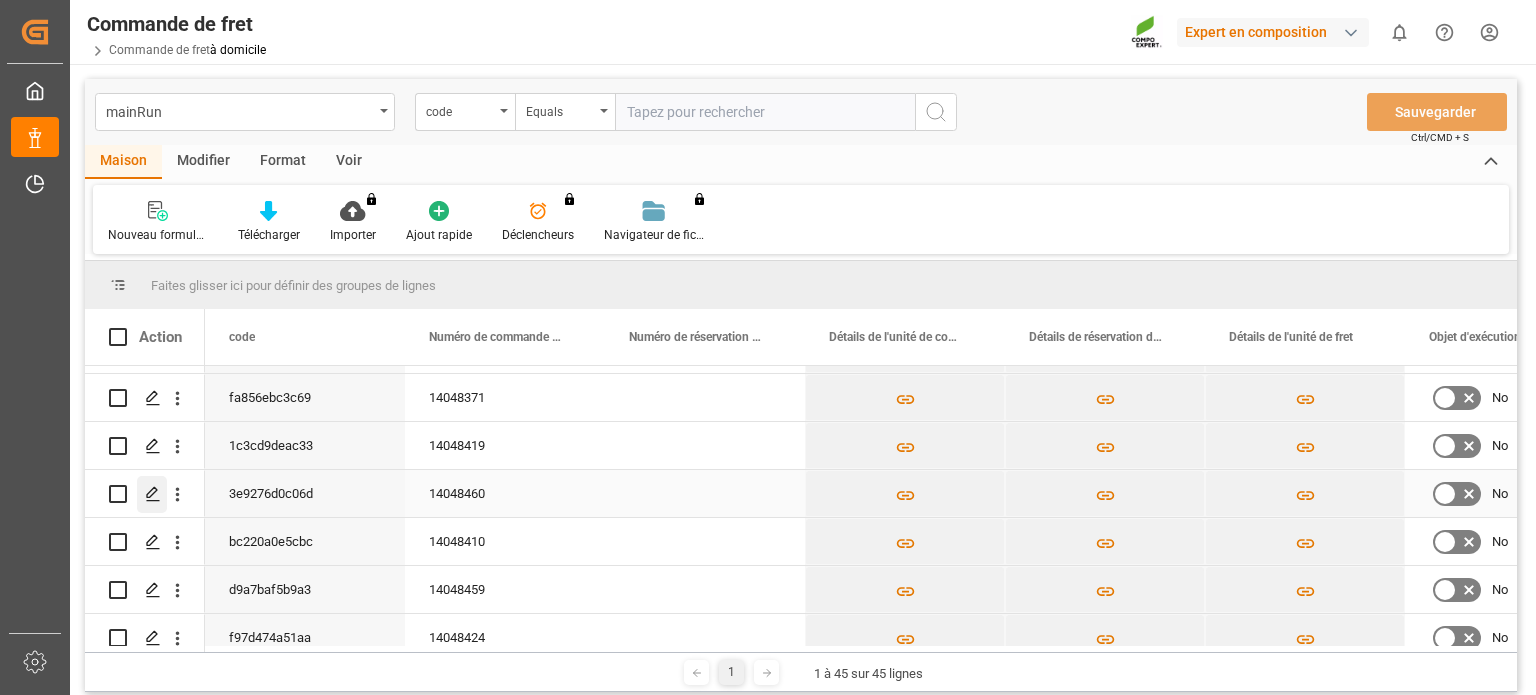 click 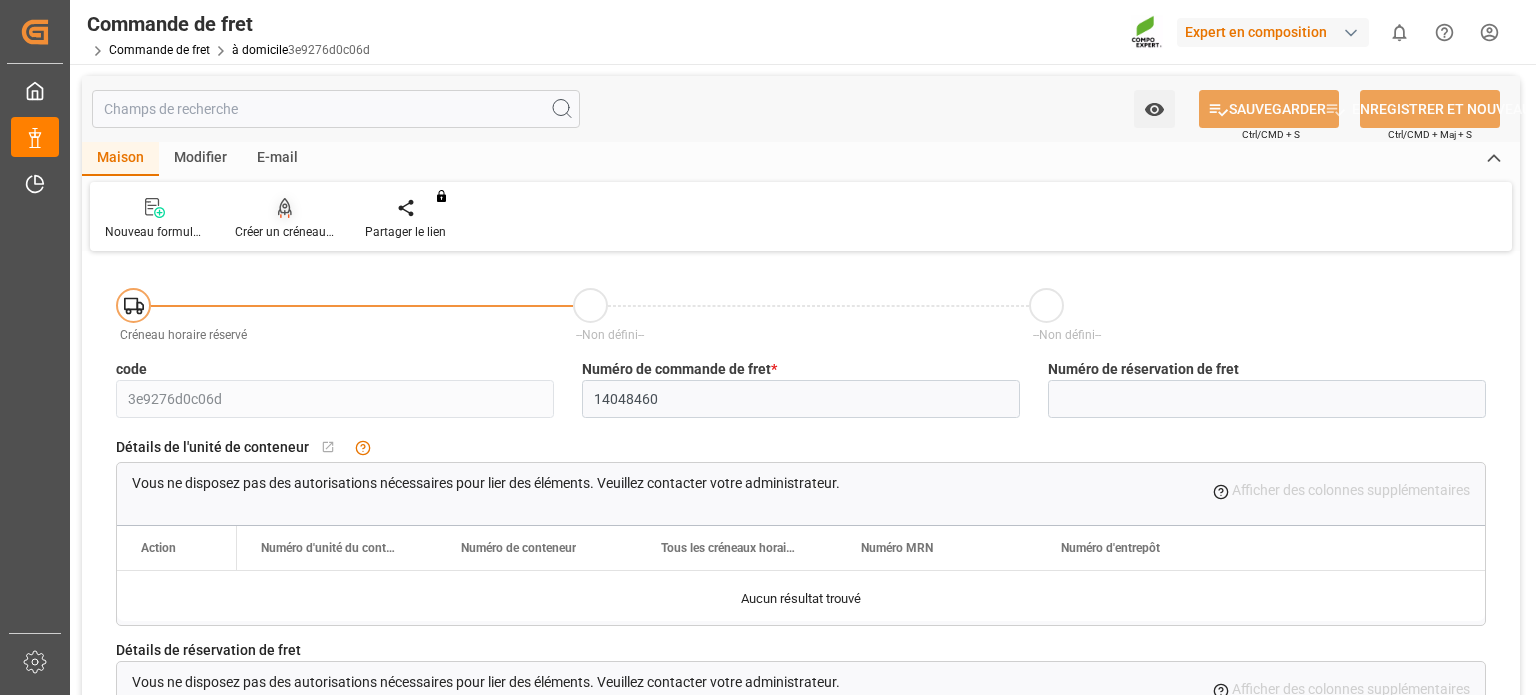 click on "Créer un créneau horaire" at bounding box center (285, 219) 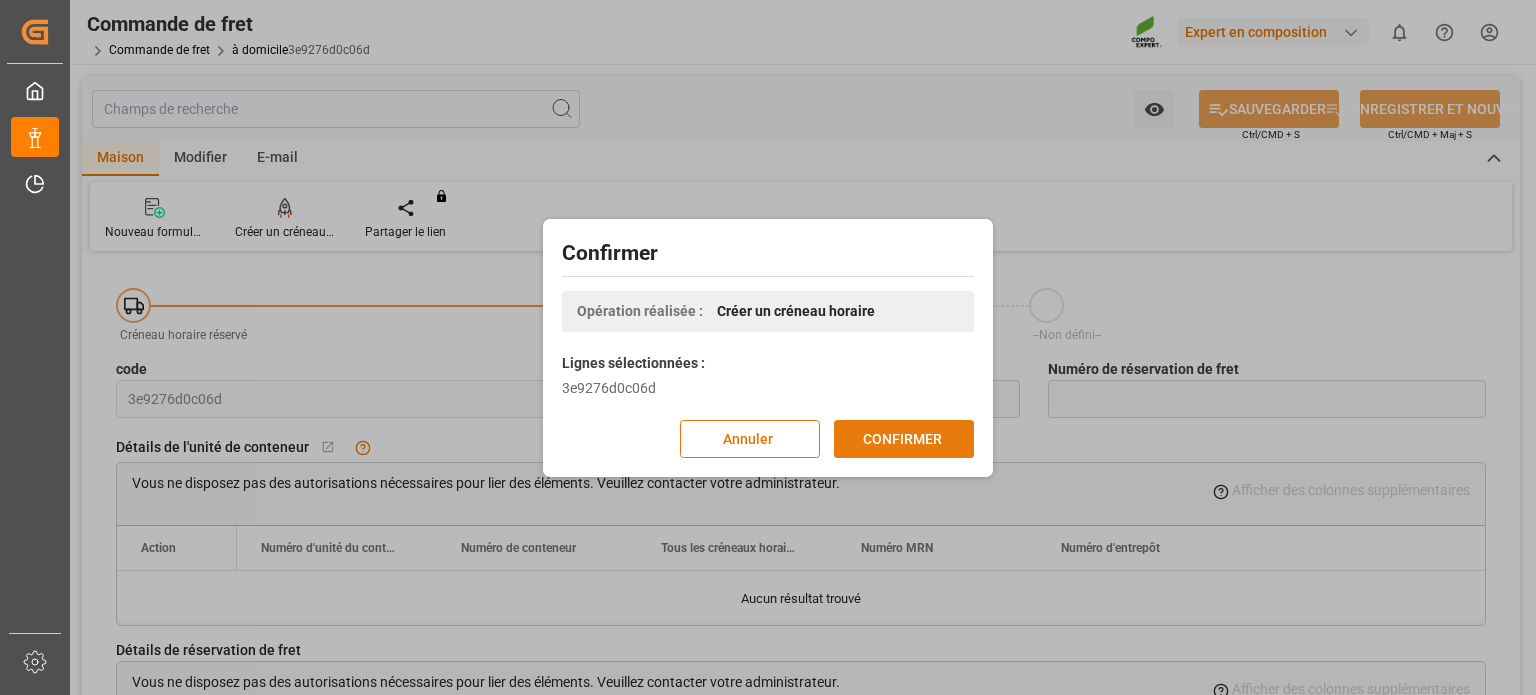 click on "CONFIRMER" at bounding box center [902, 438] 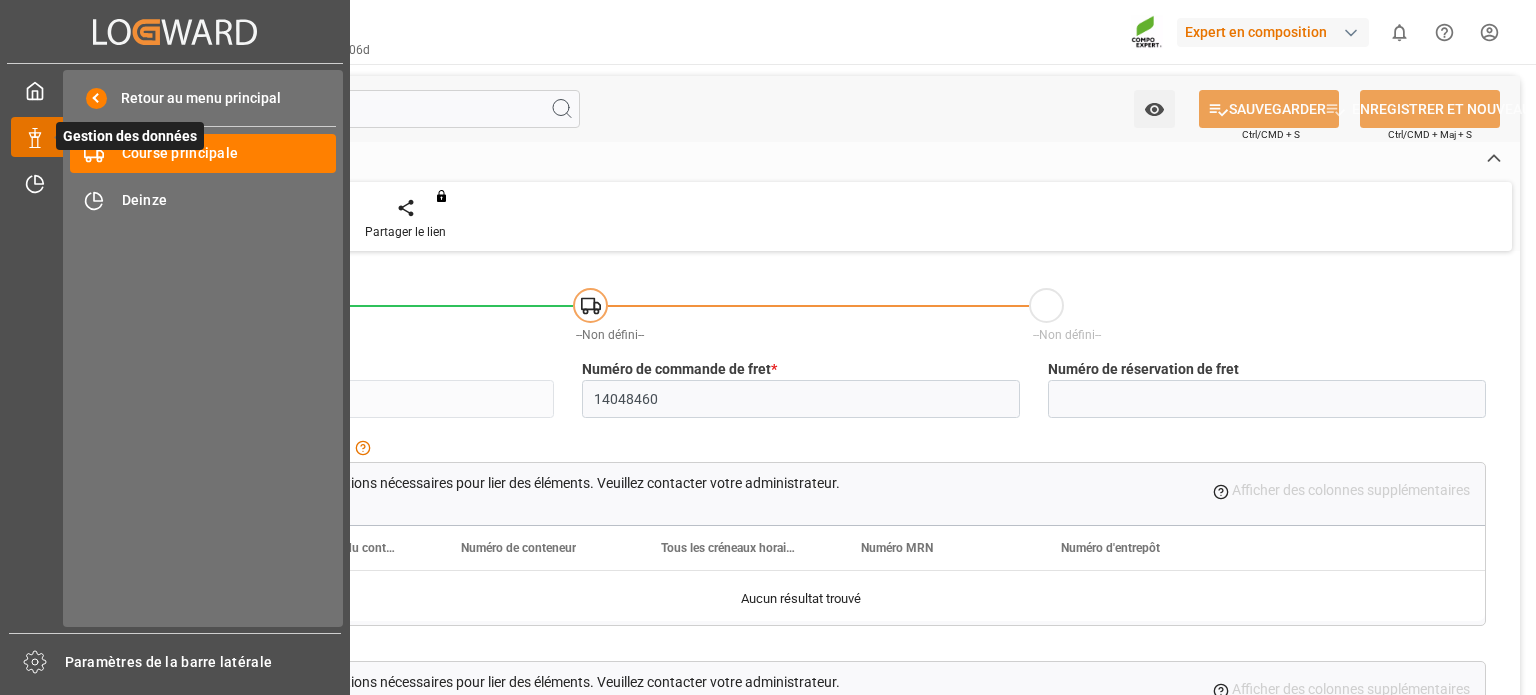 click on "Gestion des données Gestion des données" at bounding box center (175, 136) 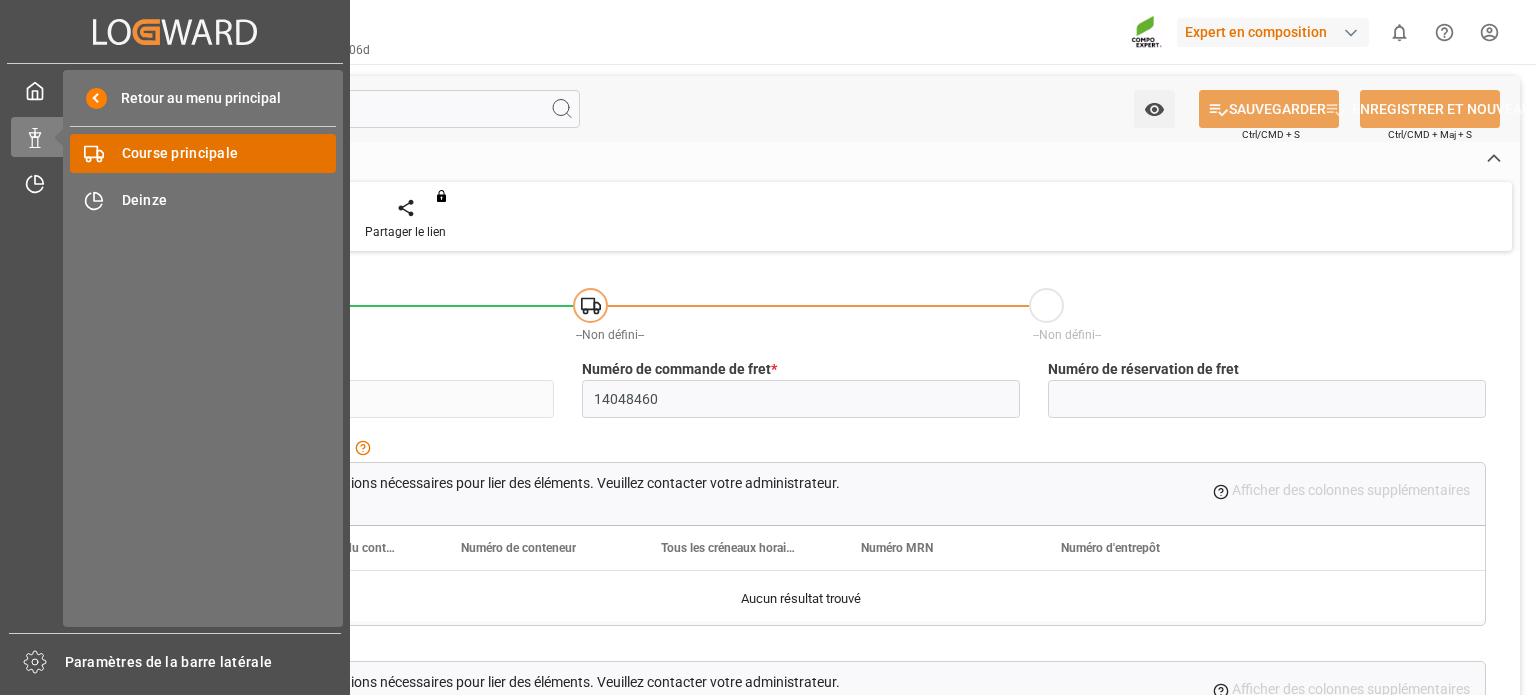 click on "Course principale" at bounding box center [180, 153] 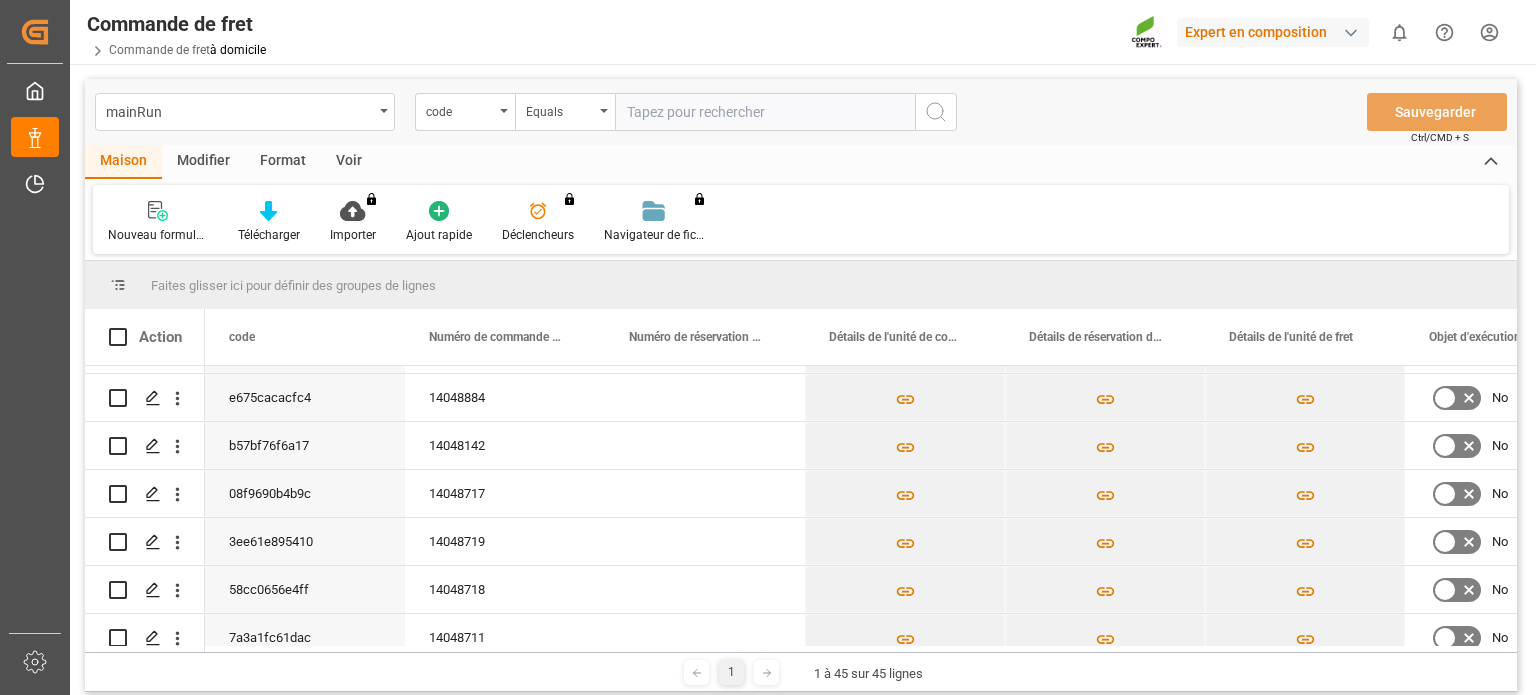 scroll, scrollTop: 504, scrollLeft: 0, axis: vertical 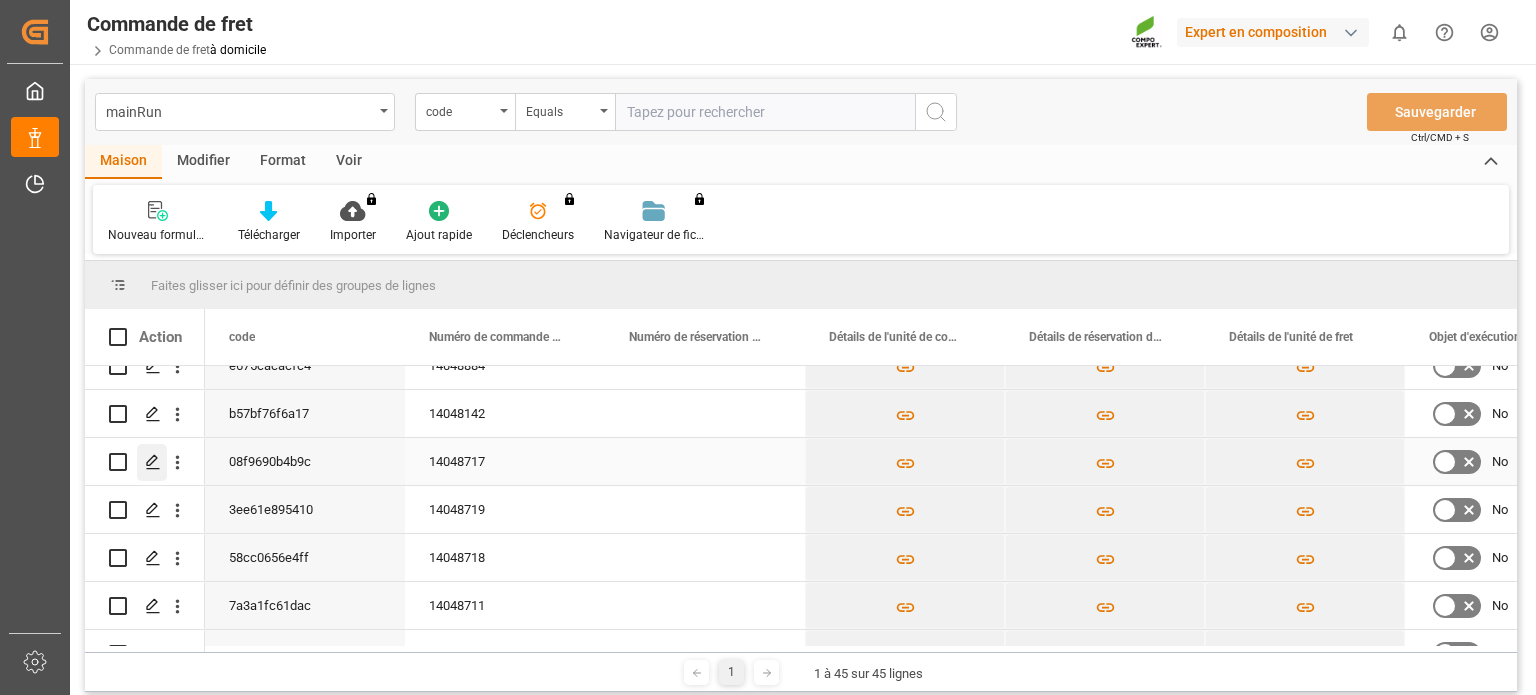 click 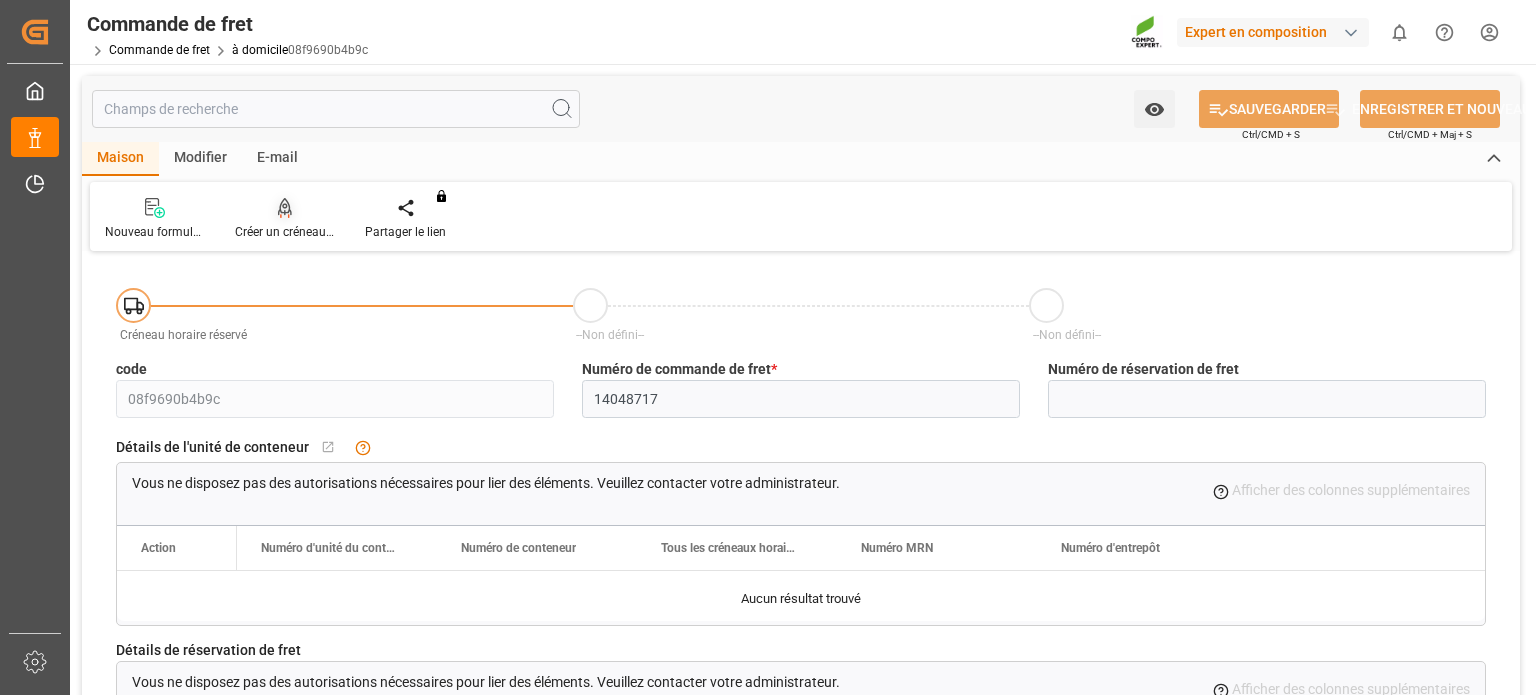 click on "Créer un créneau horaire" at bounding box center [301, 232] 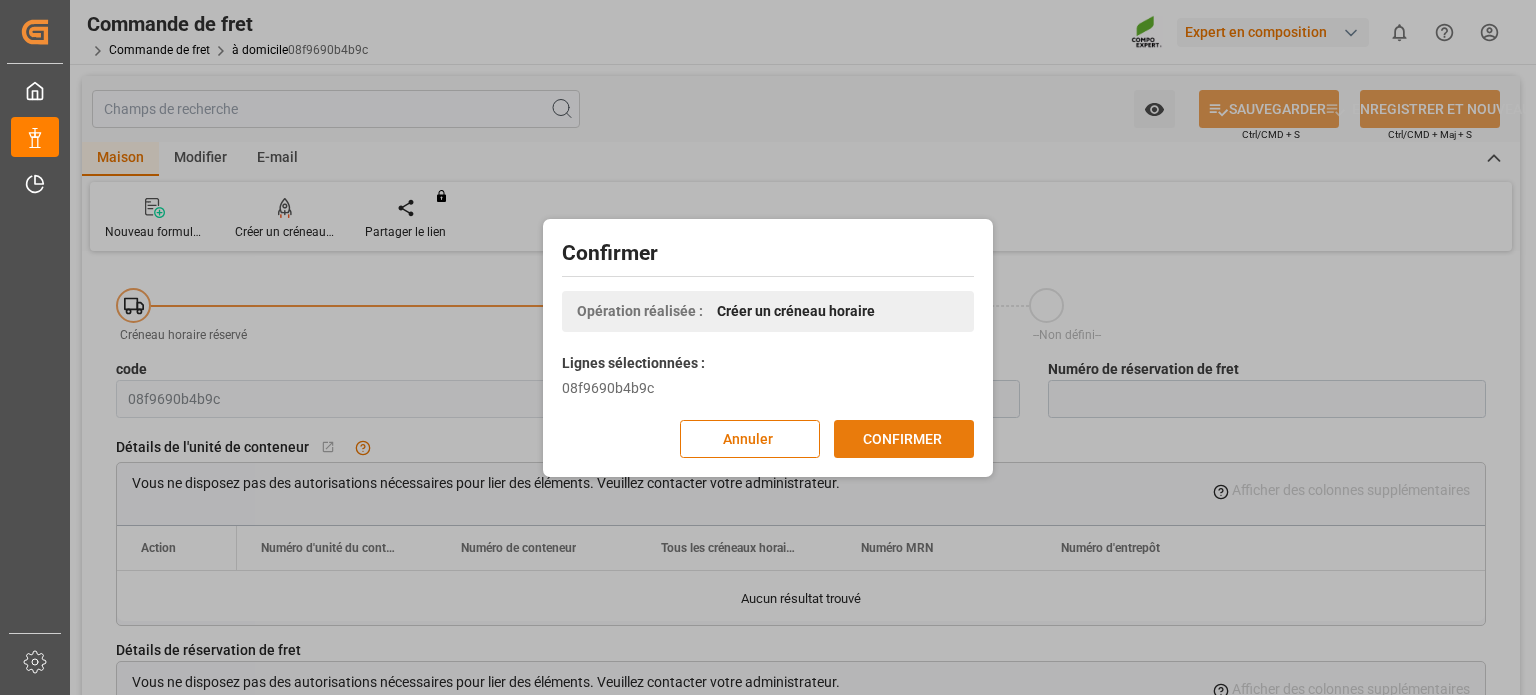 click on "CONFIRMER" at bounding box center [902, 438] 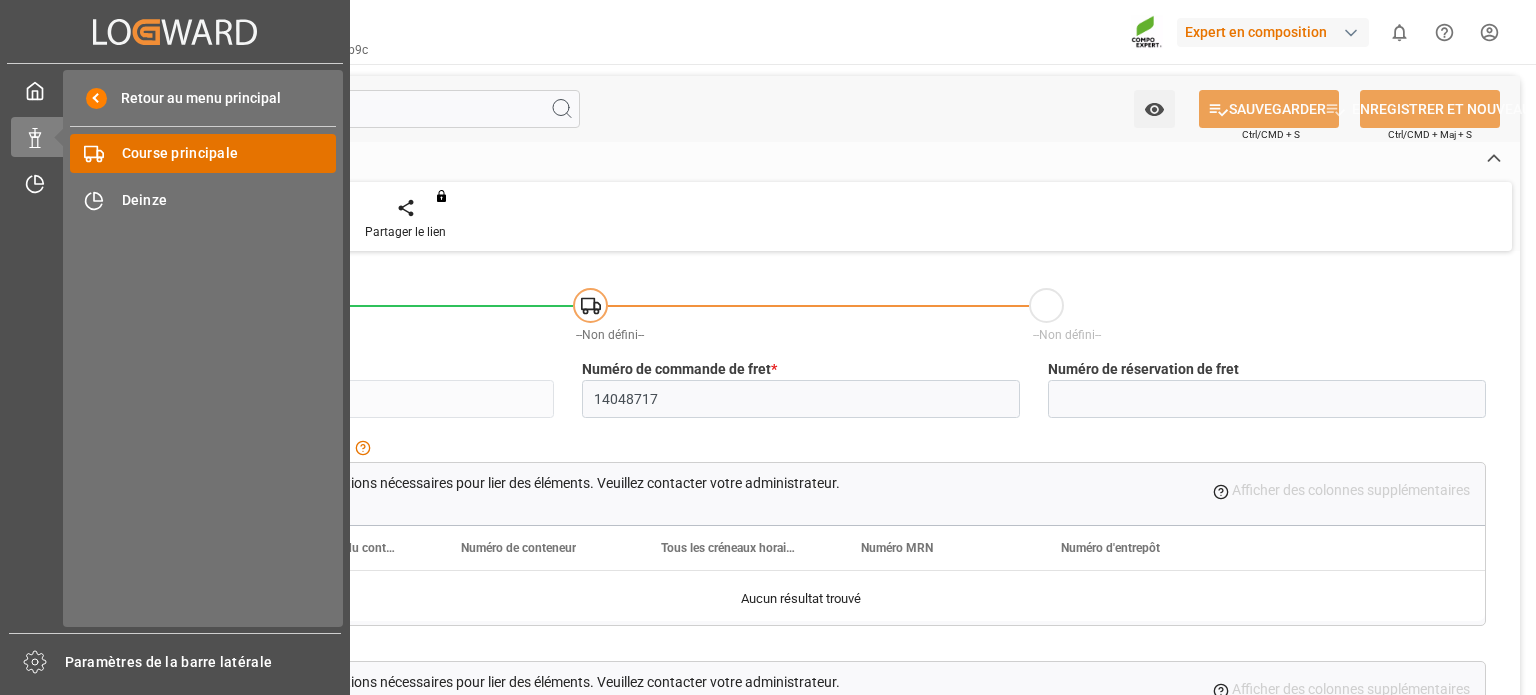 click on "Course principale" at bounding box center (180, 153) 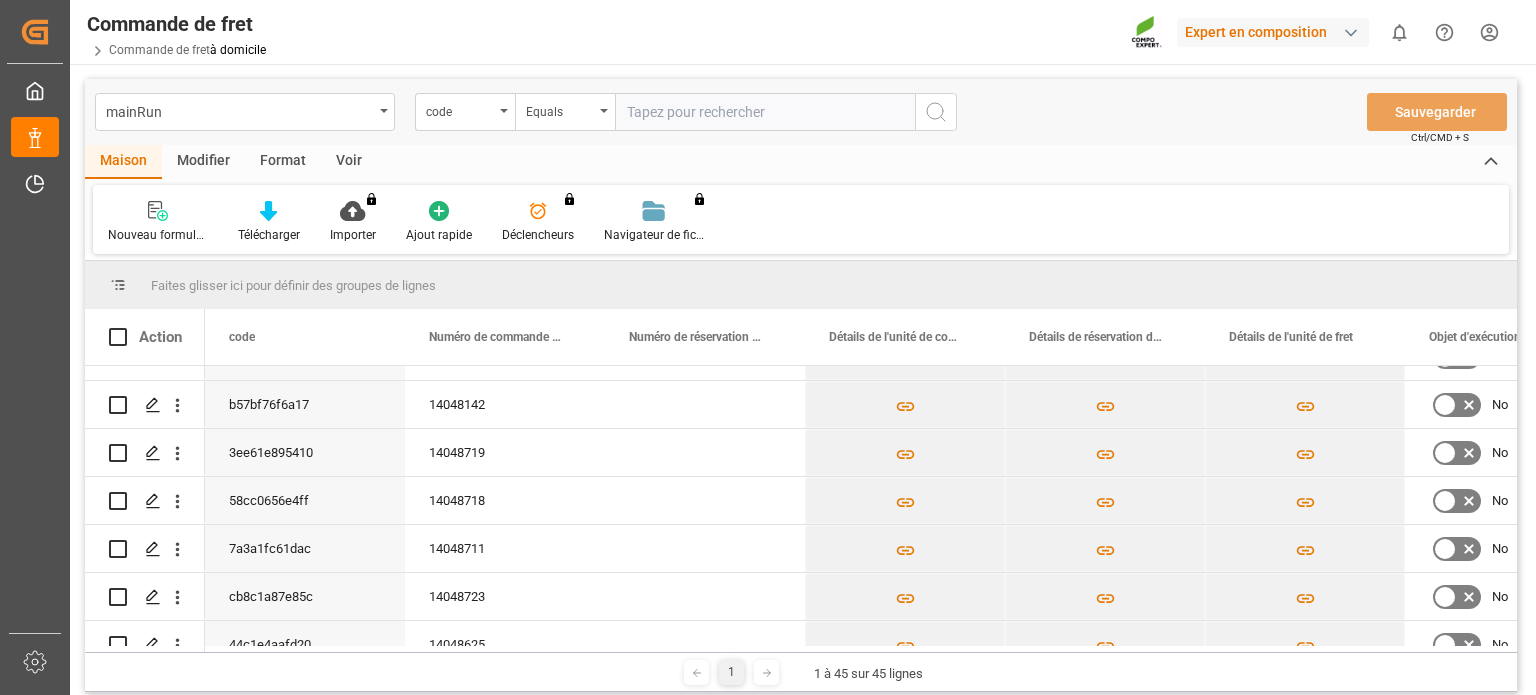 scroll, scrollTop: 612, scrollLeft: 0, axis: vertical 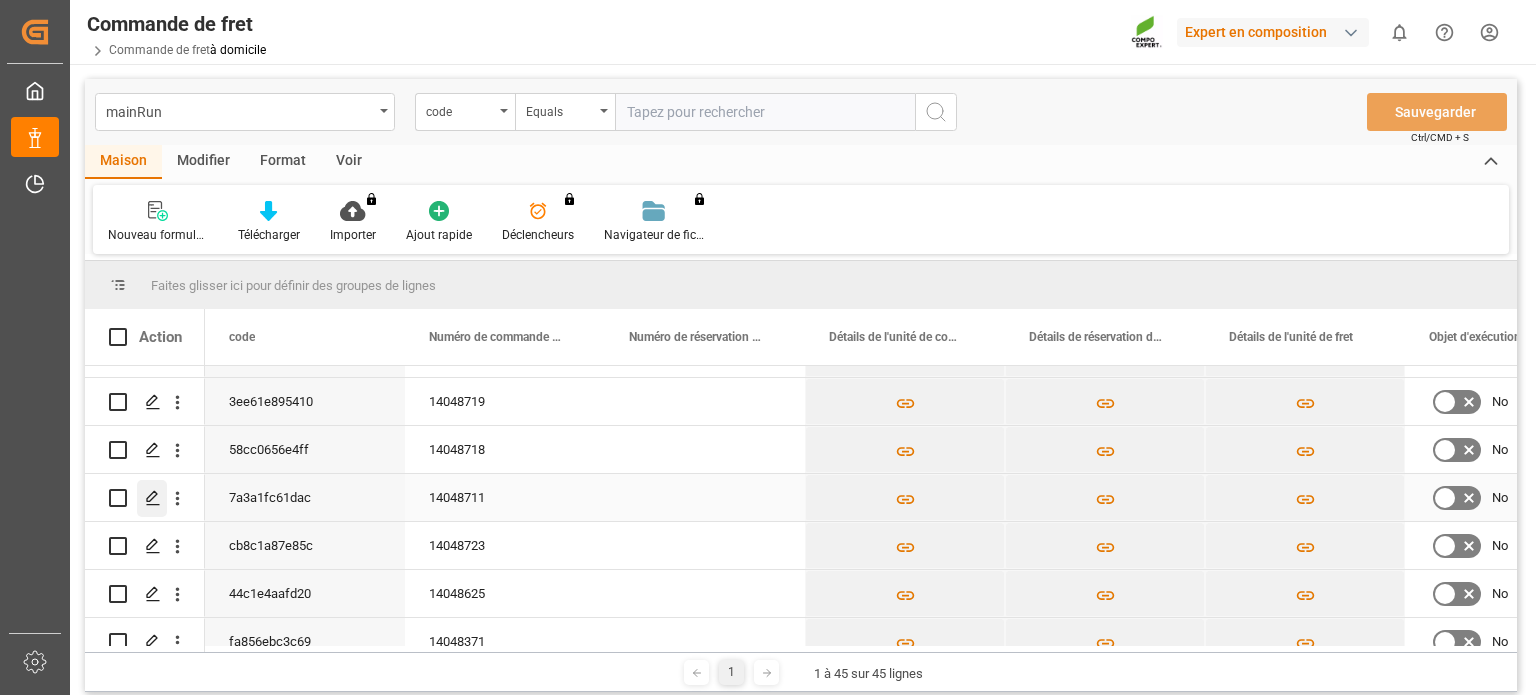 click 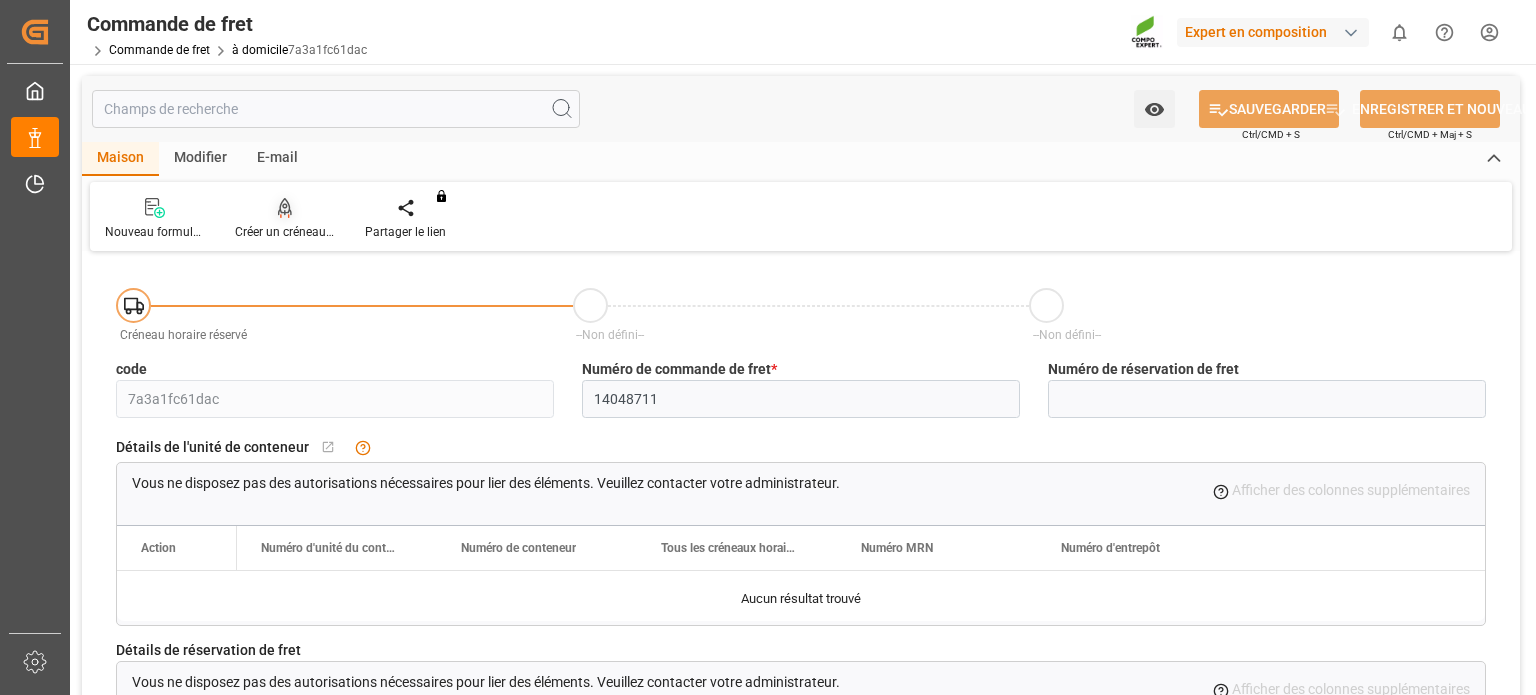 click on "Créer un créneau horaire" at bounding box center (301, 232) 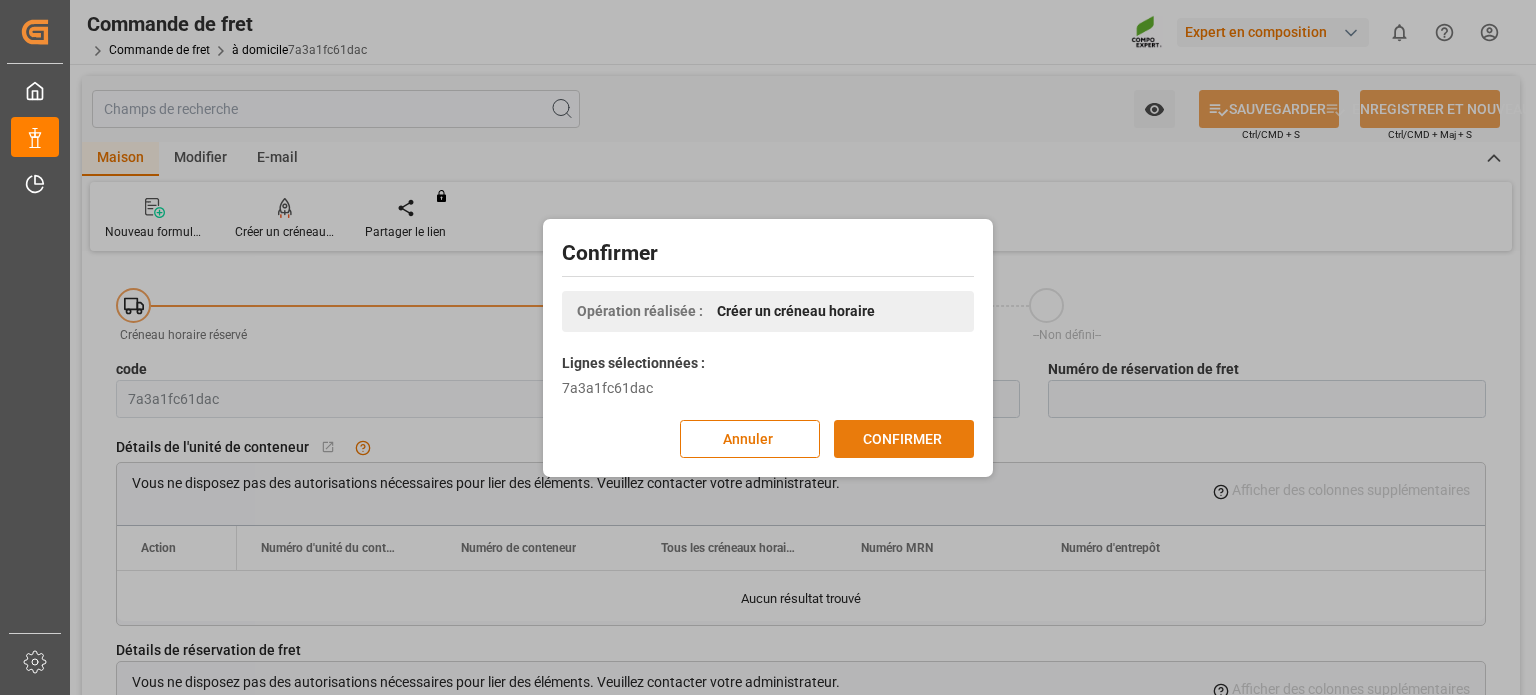 click on "CONFIRMER" at bounding box center [902, 438] 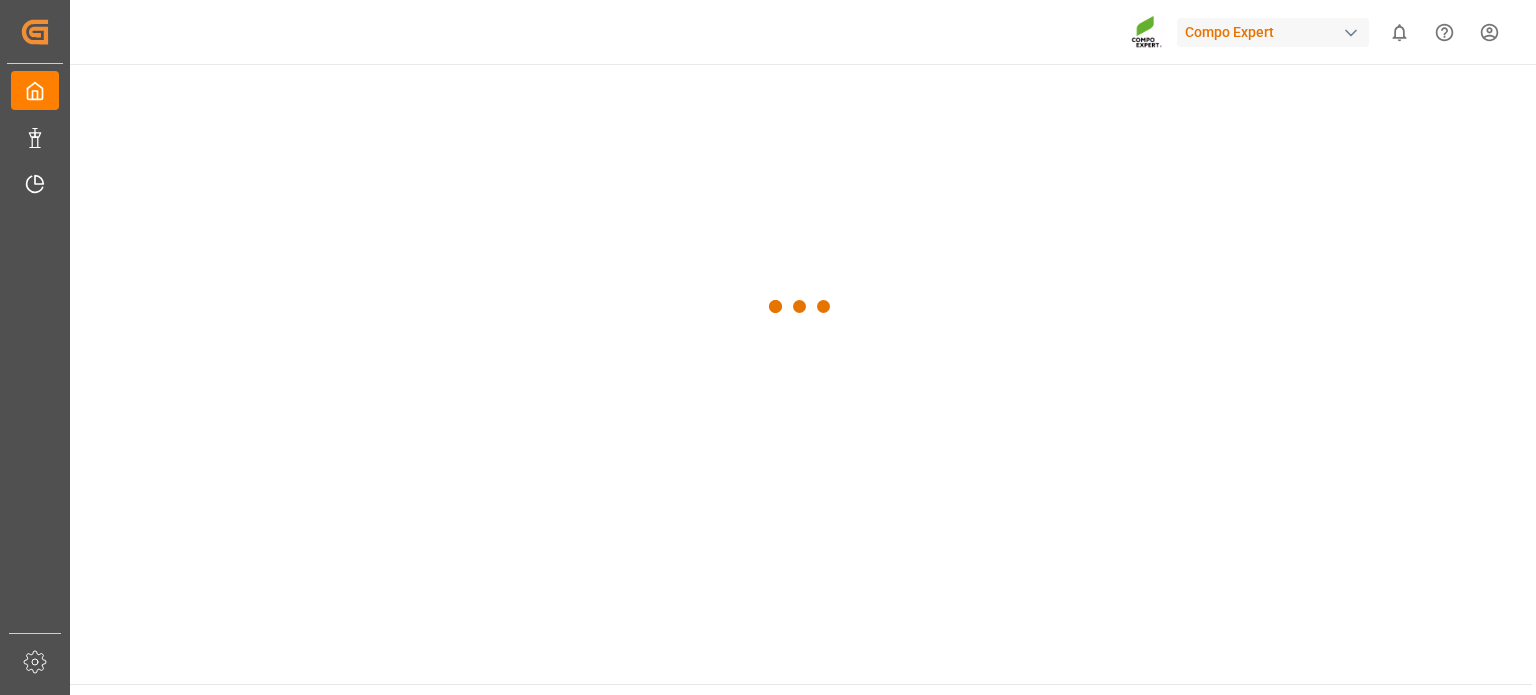 scroll, scrollTop: 0, scrollLeft: 0, axis: both 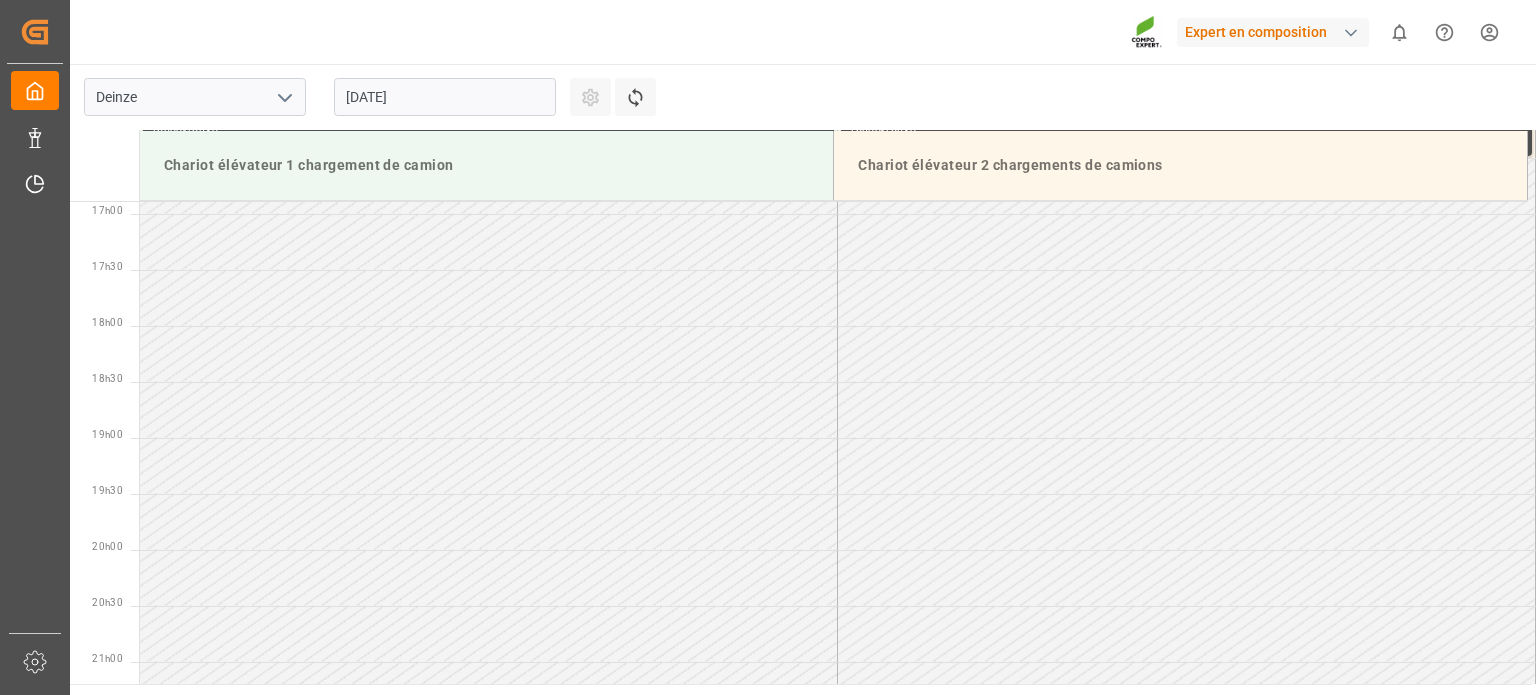 click on "[DATE]" at bounding box center (445, 97) 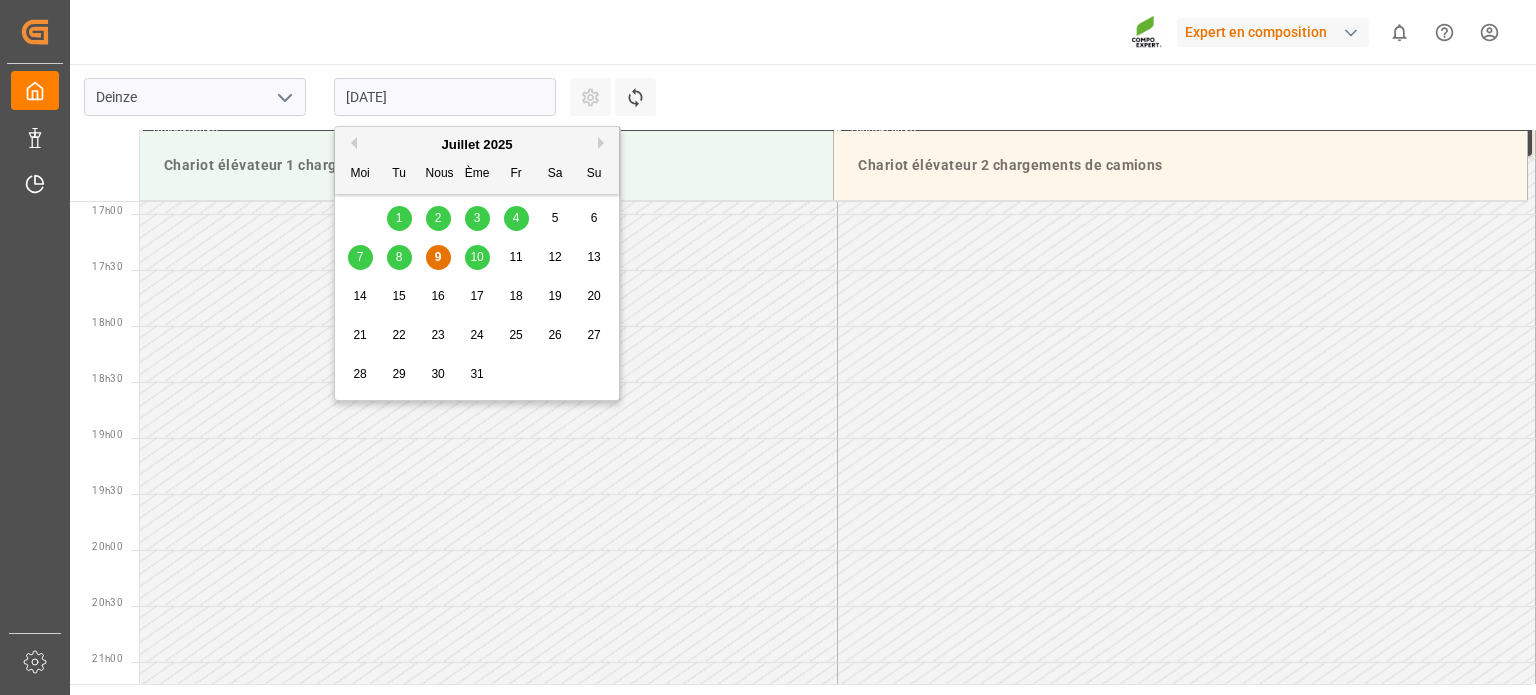 click on "11" at bounding box center [516, 258] 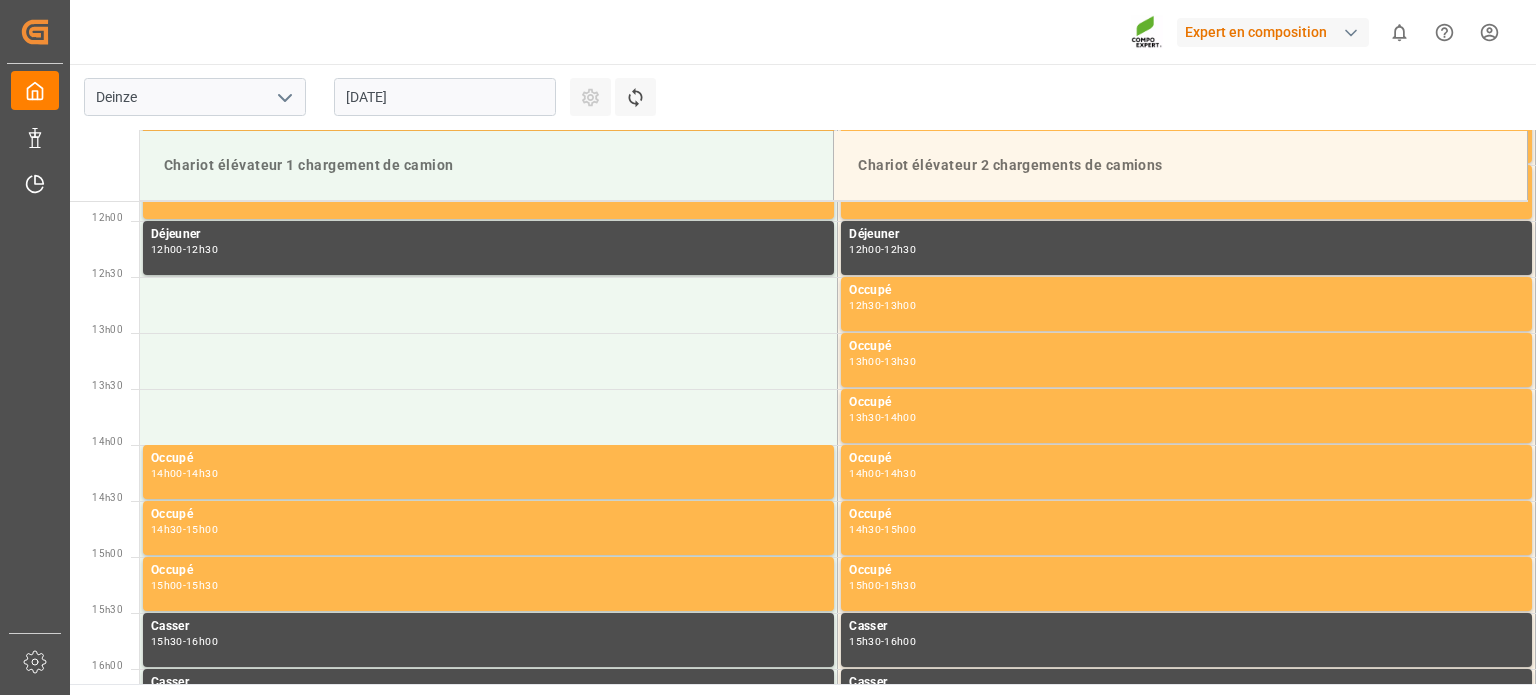 scroll, scrollTop: 1091, scrollLeft: 0, axis: vertical 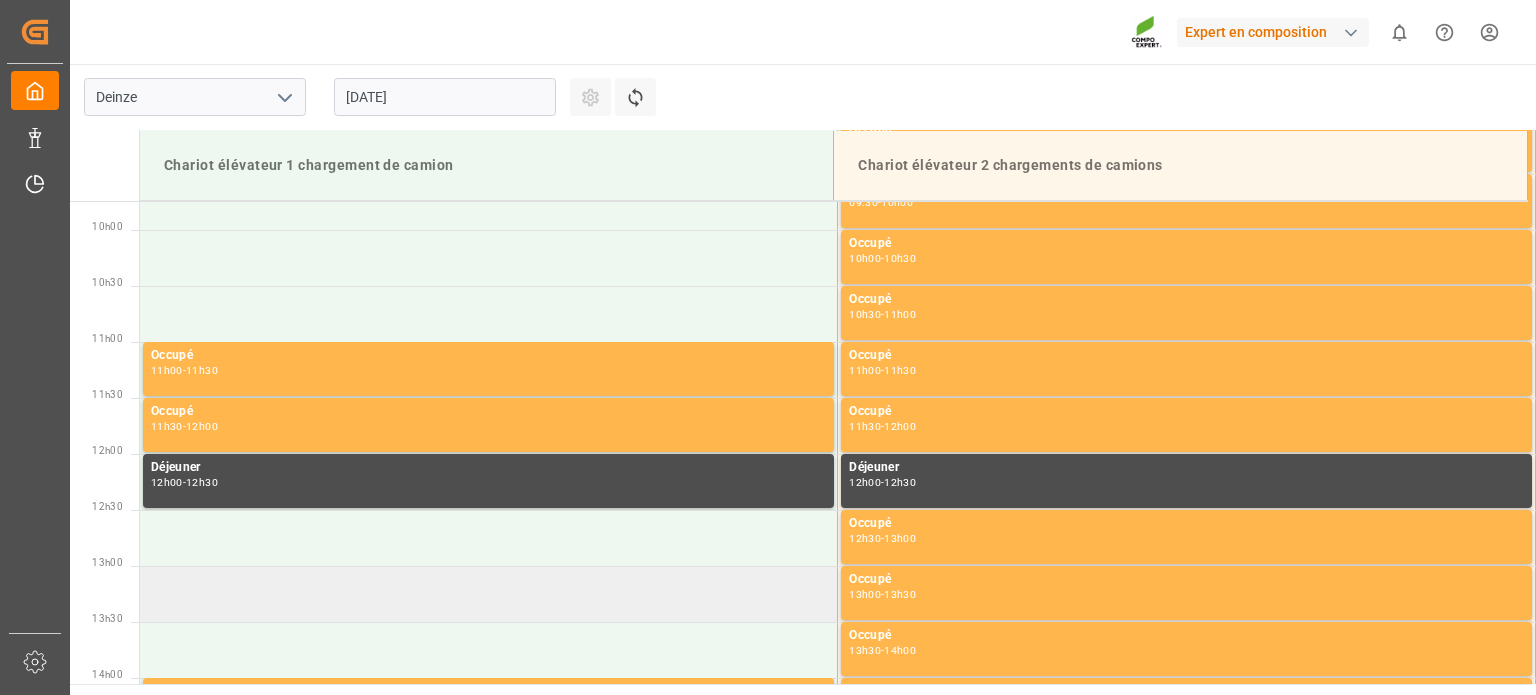 click at bounding box center (489, 594) 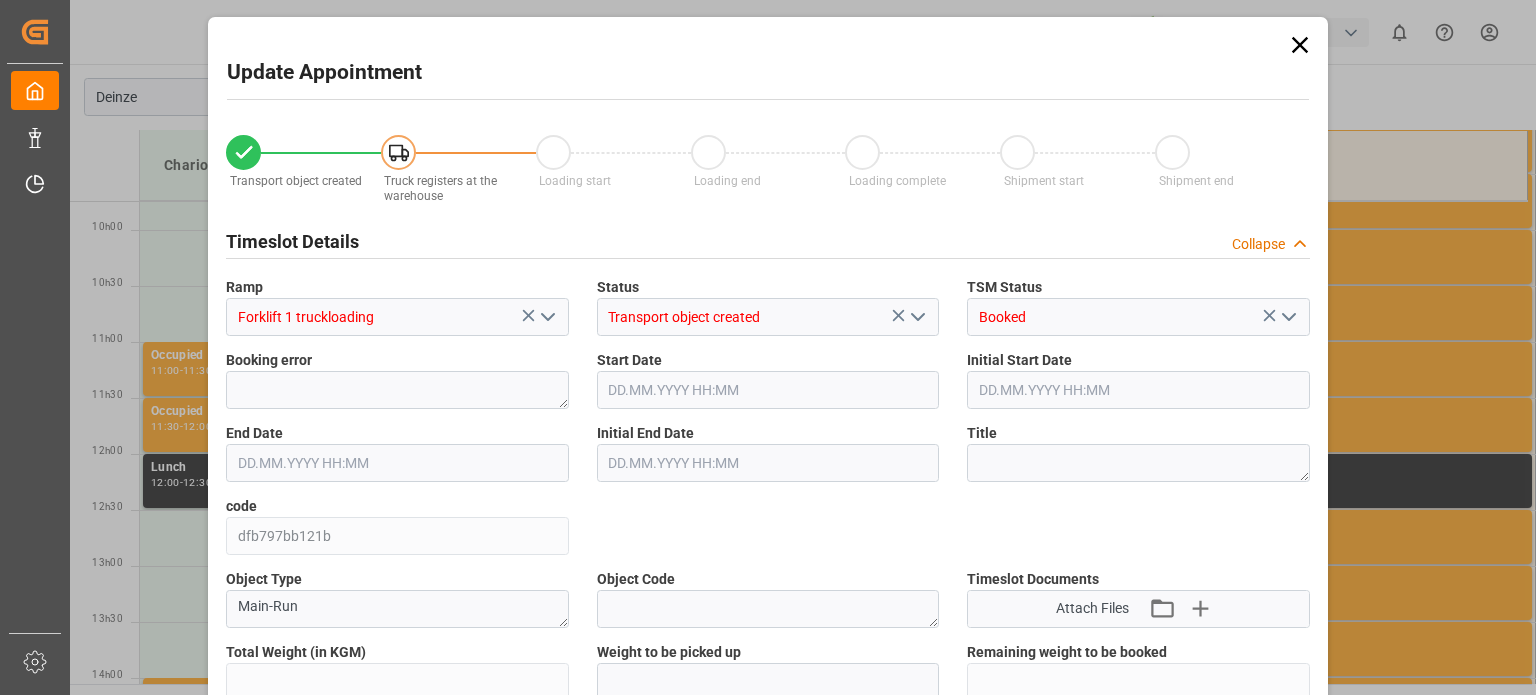 type on "24288" 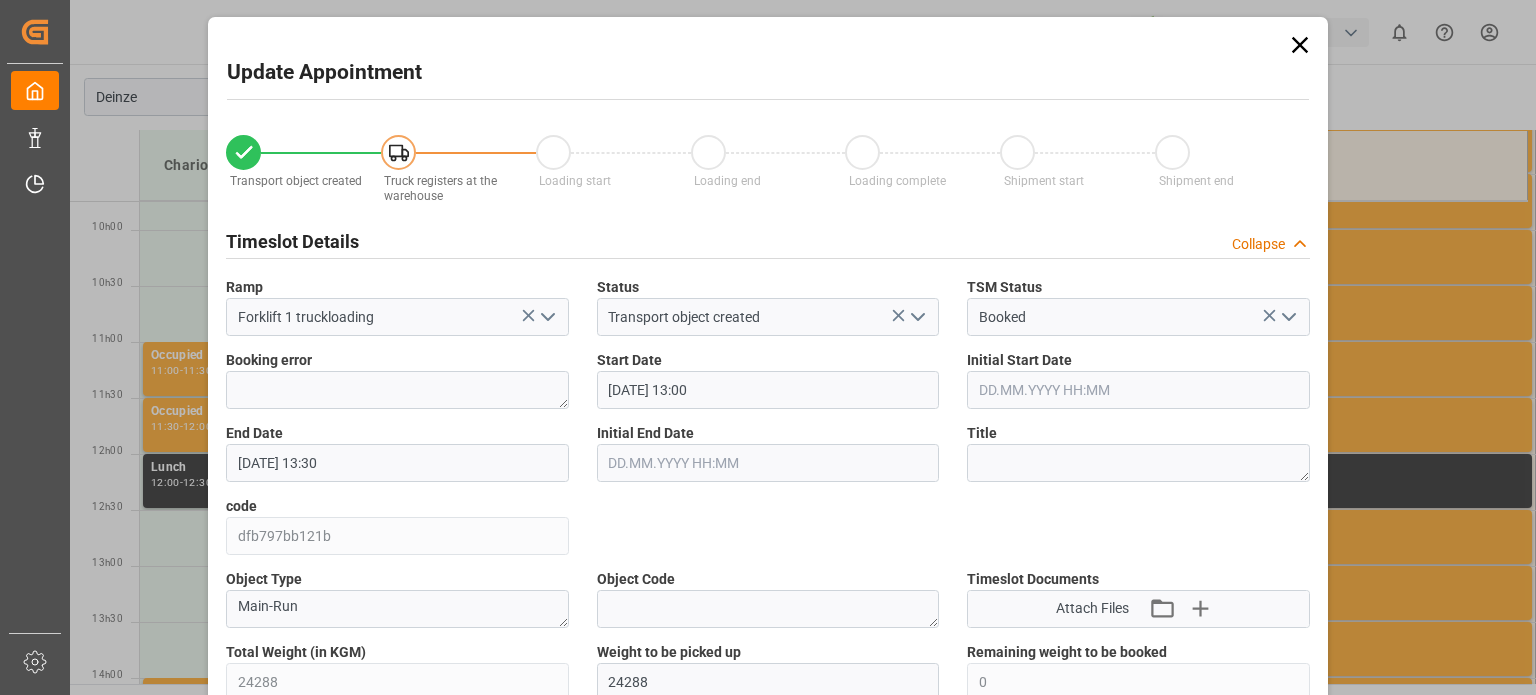 type on "11.07.2025 13:00" 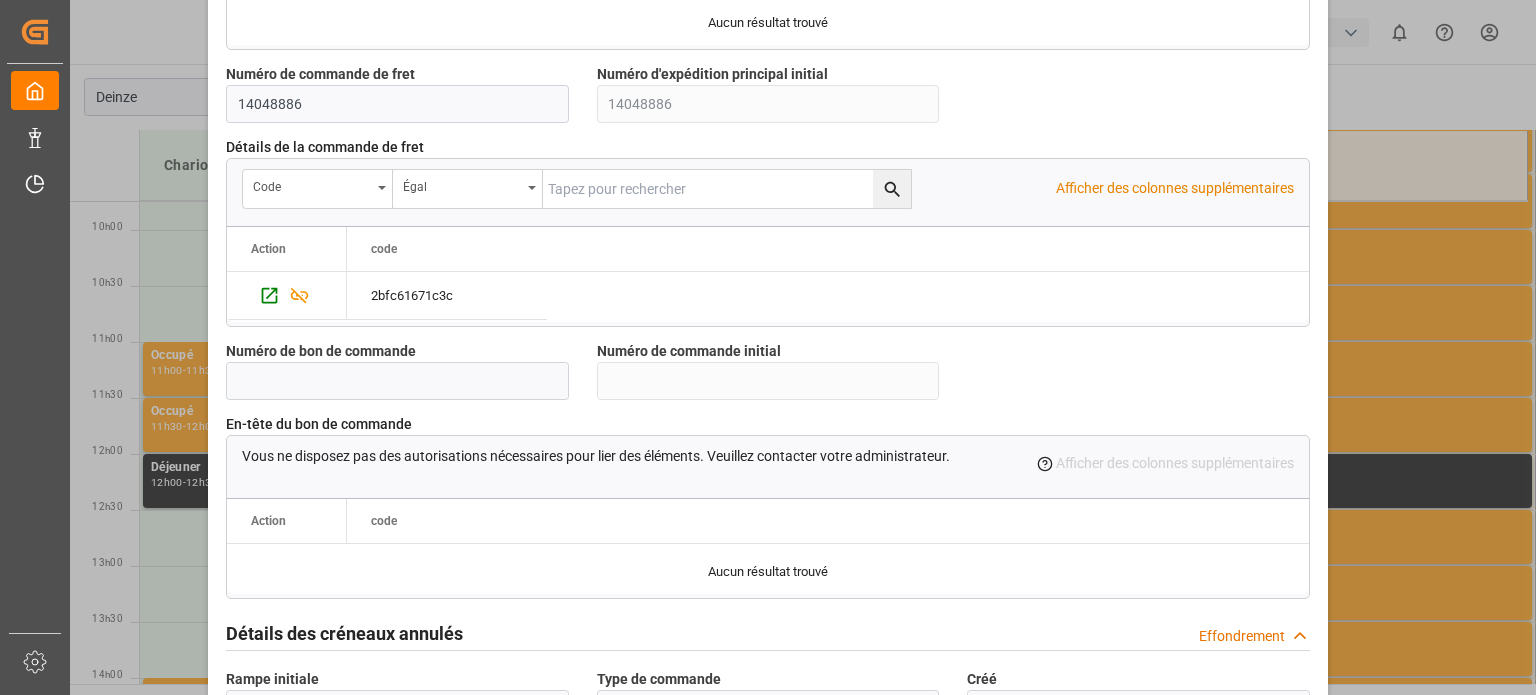 scroll, scrollTop: 1936, scrollLeft: 0, axis: vertical 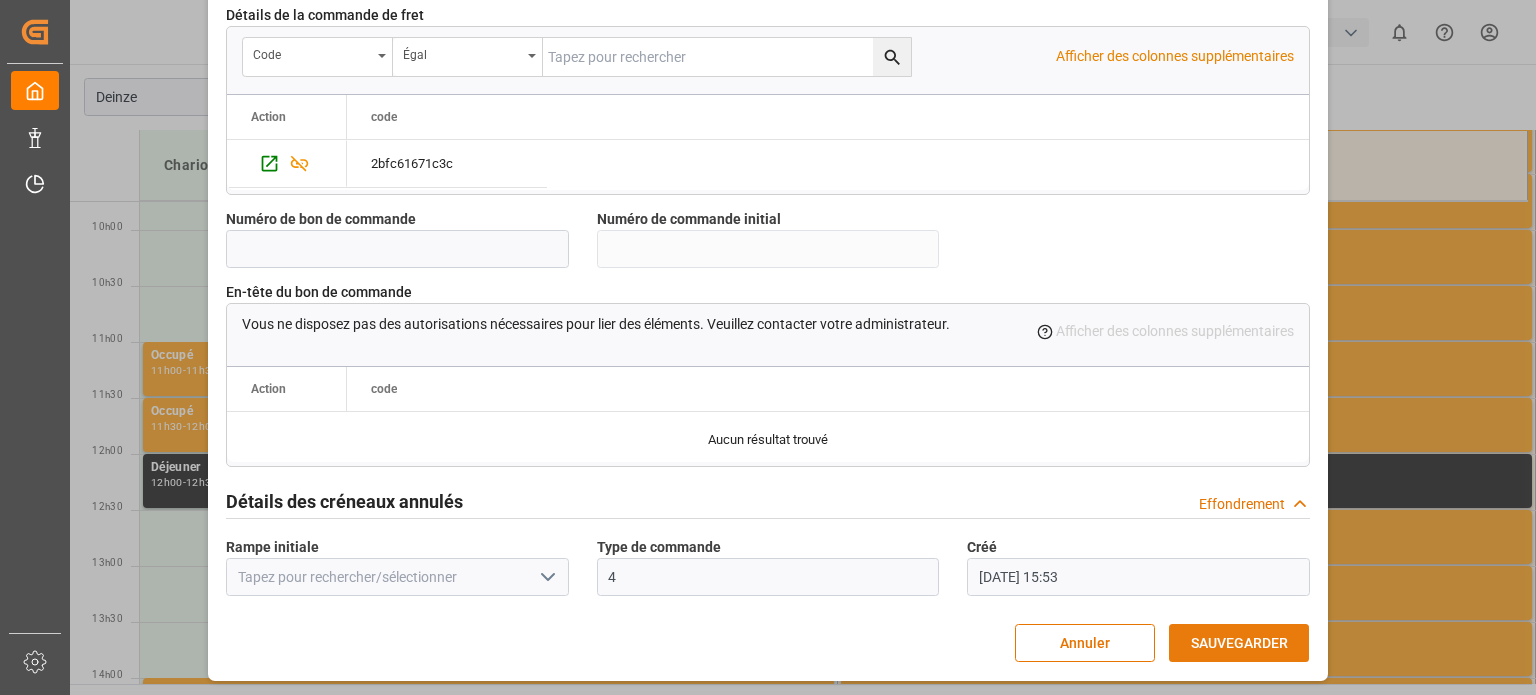 click on "SAUVEGARDER" at bounding box center [1239, 643] 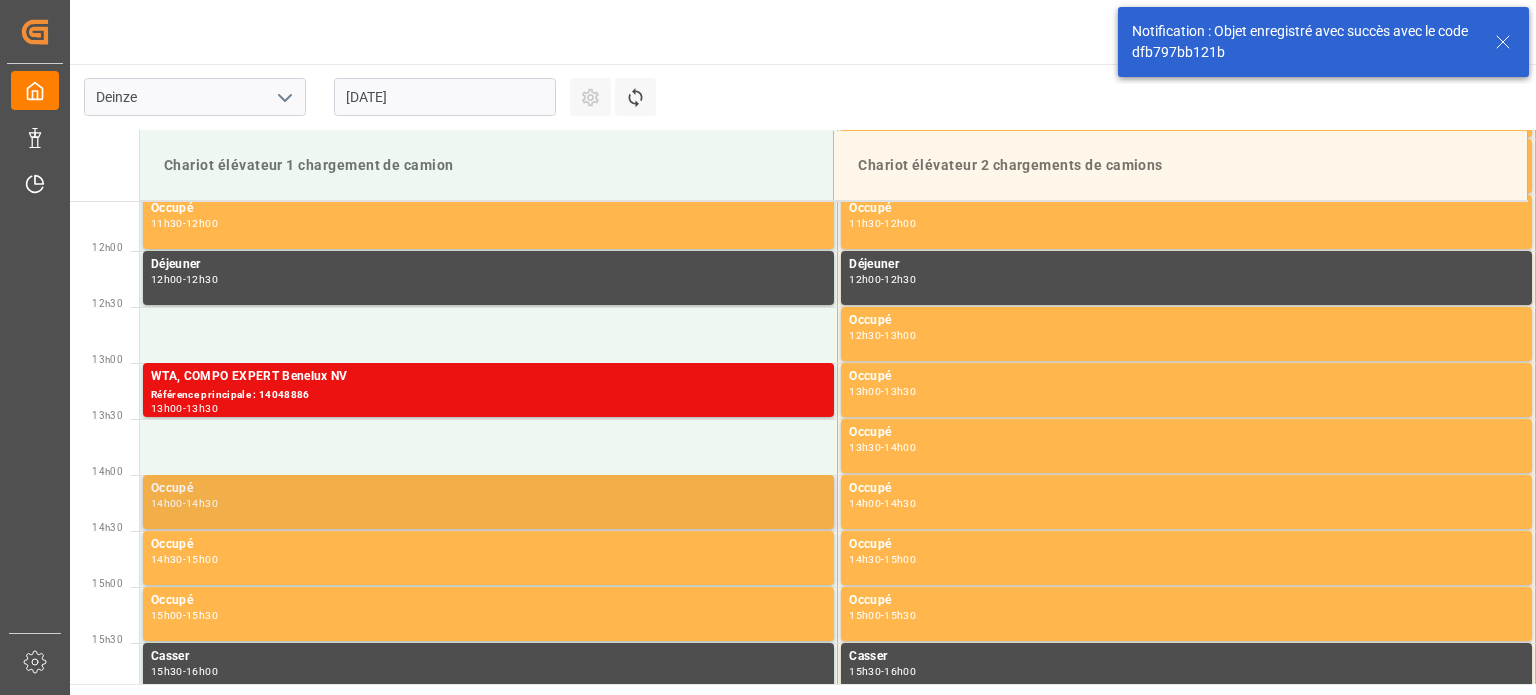 scroll, scrollTop: 1331, scrollLeft: 0, axis: vertical 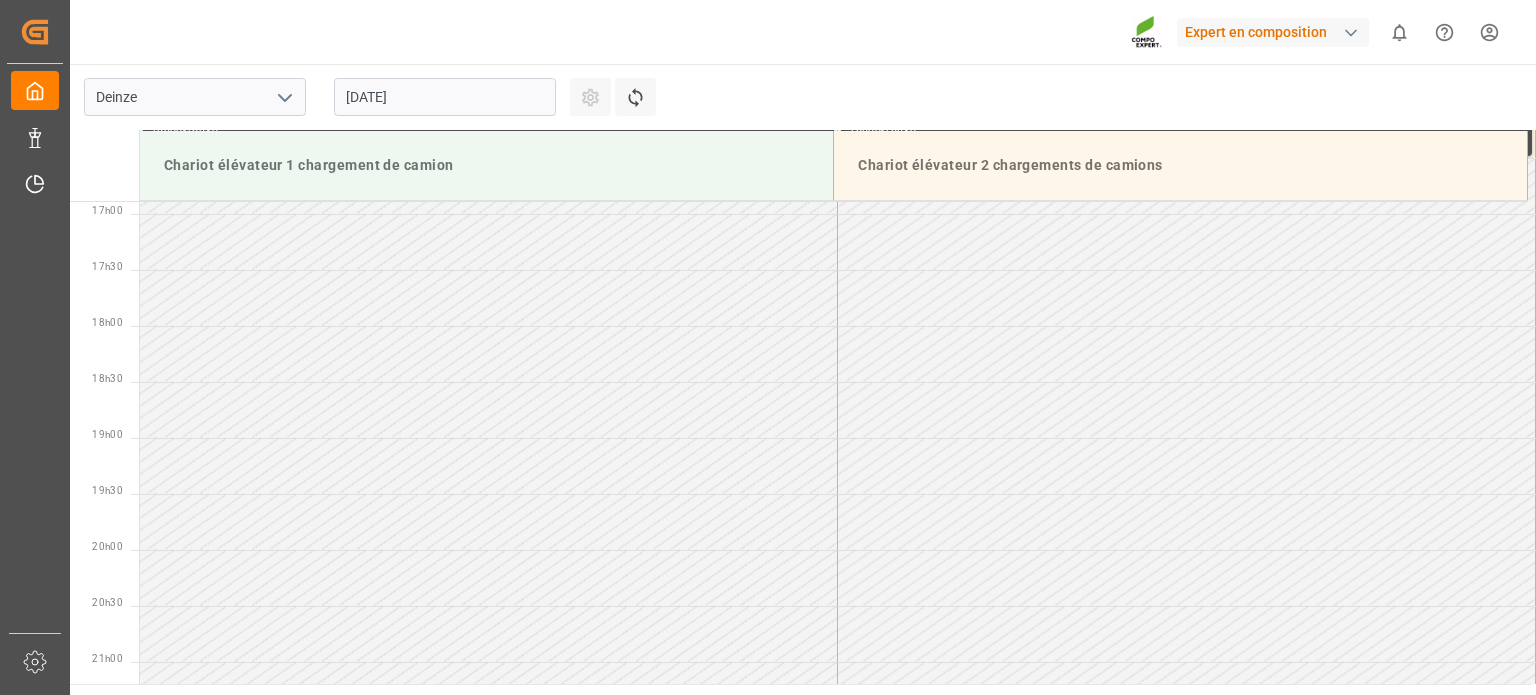click on "[DATE]" at bounding box center (445, 97) 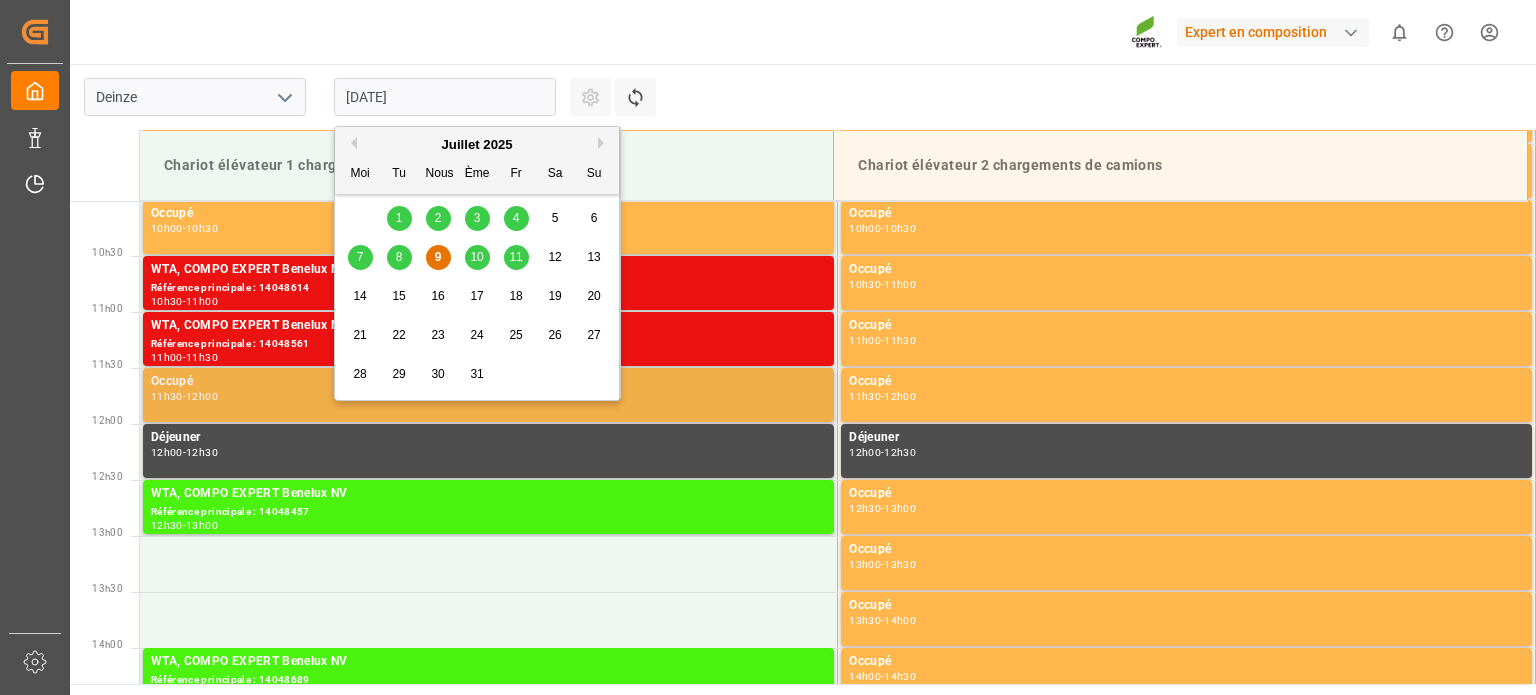 scroll, scrollTop: 1091, scrollLeft: 0, axis: vertical 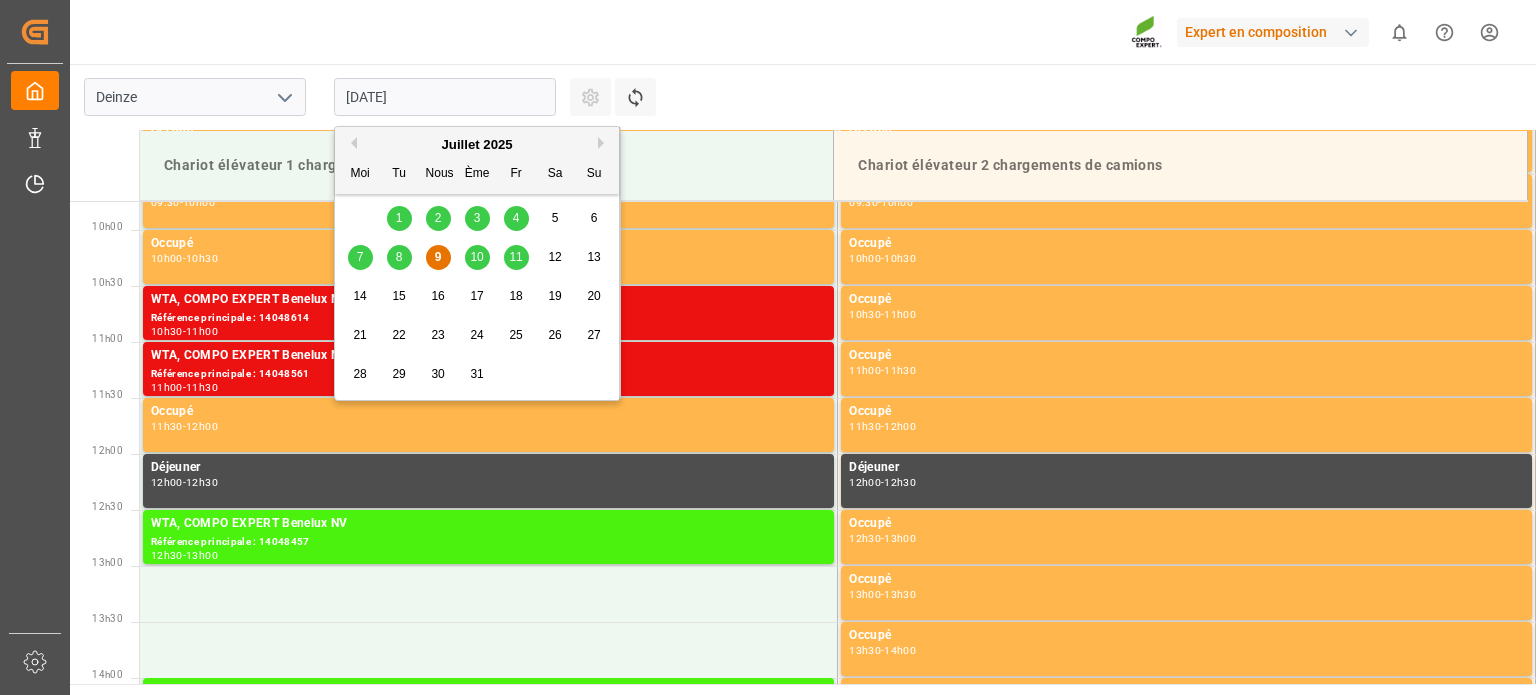 click on "10" at bounding box center [477, 258] 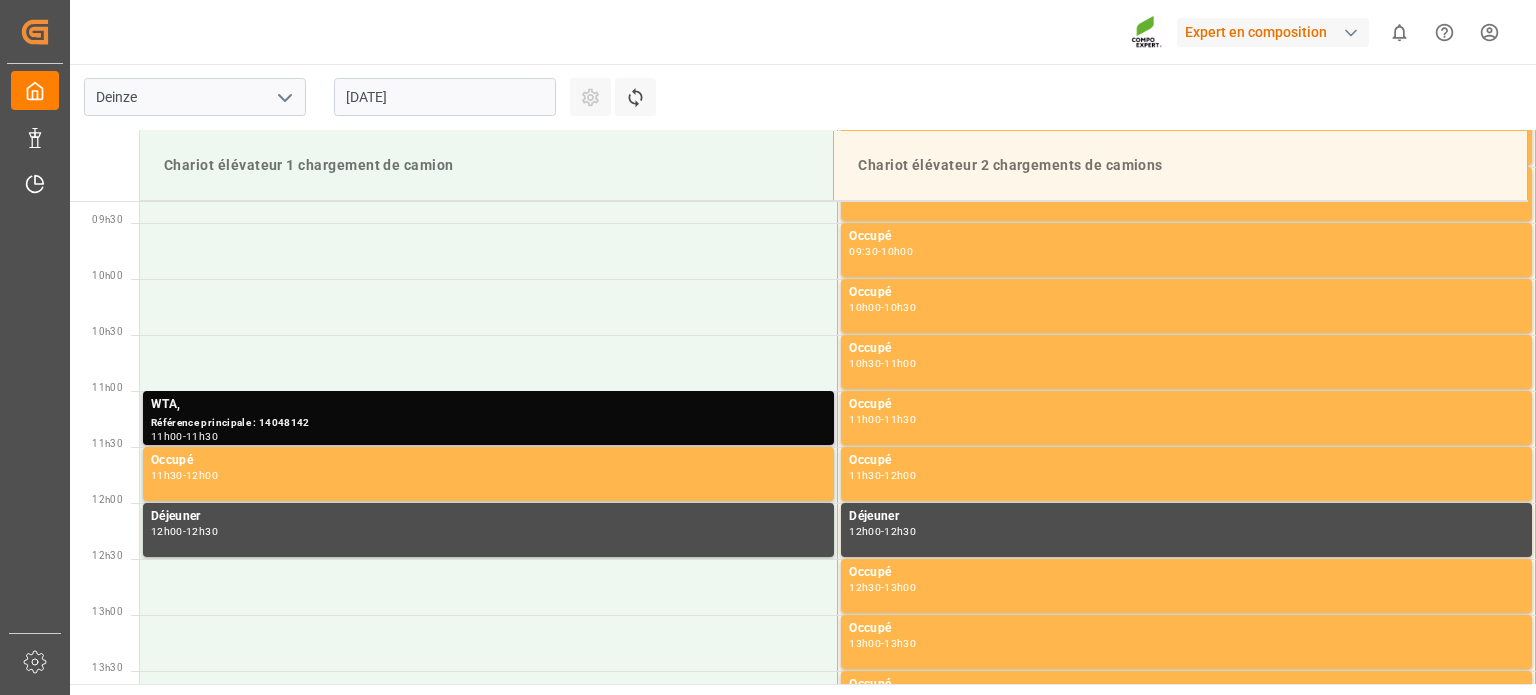 scroll, scrollTop: 891, scrollLeft: 0, axis: vertical 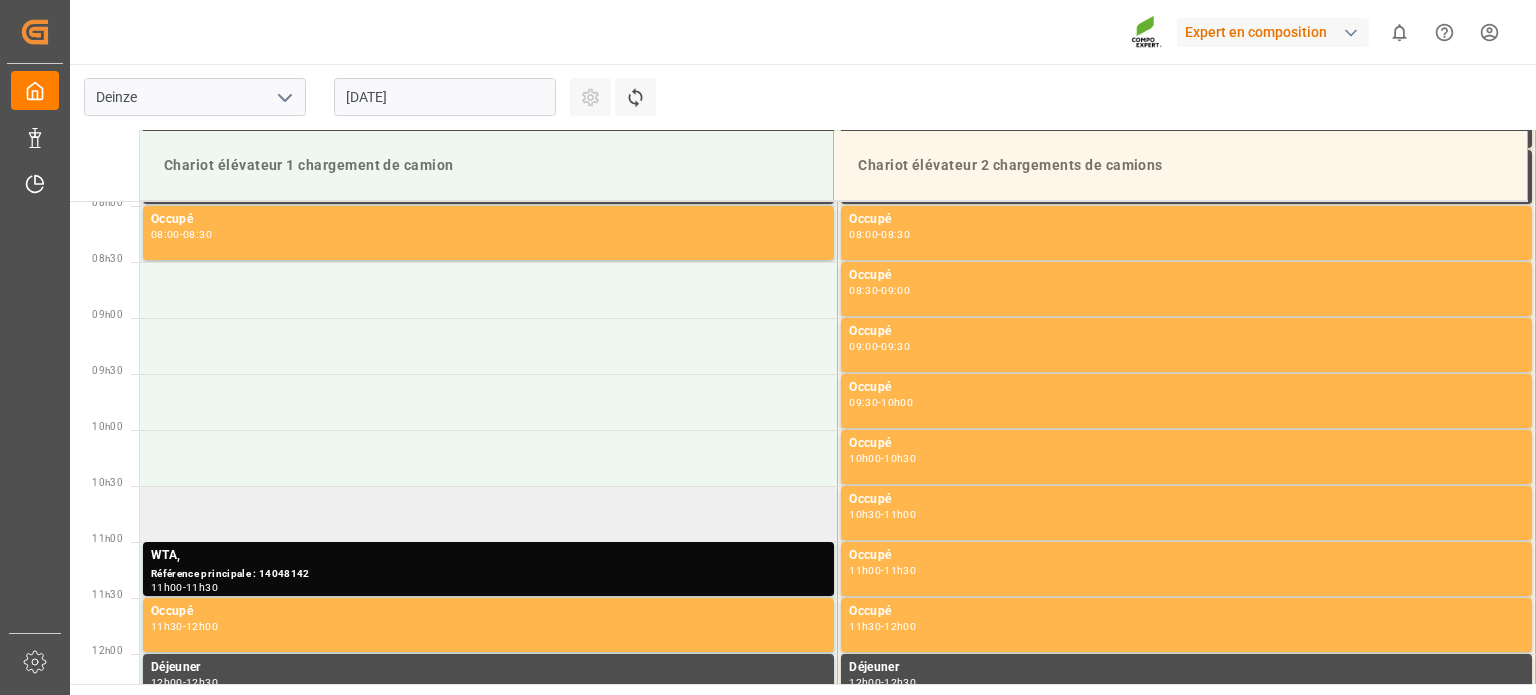 click at bounding box center [489, 514] 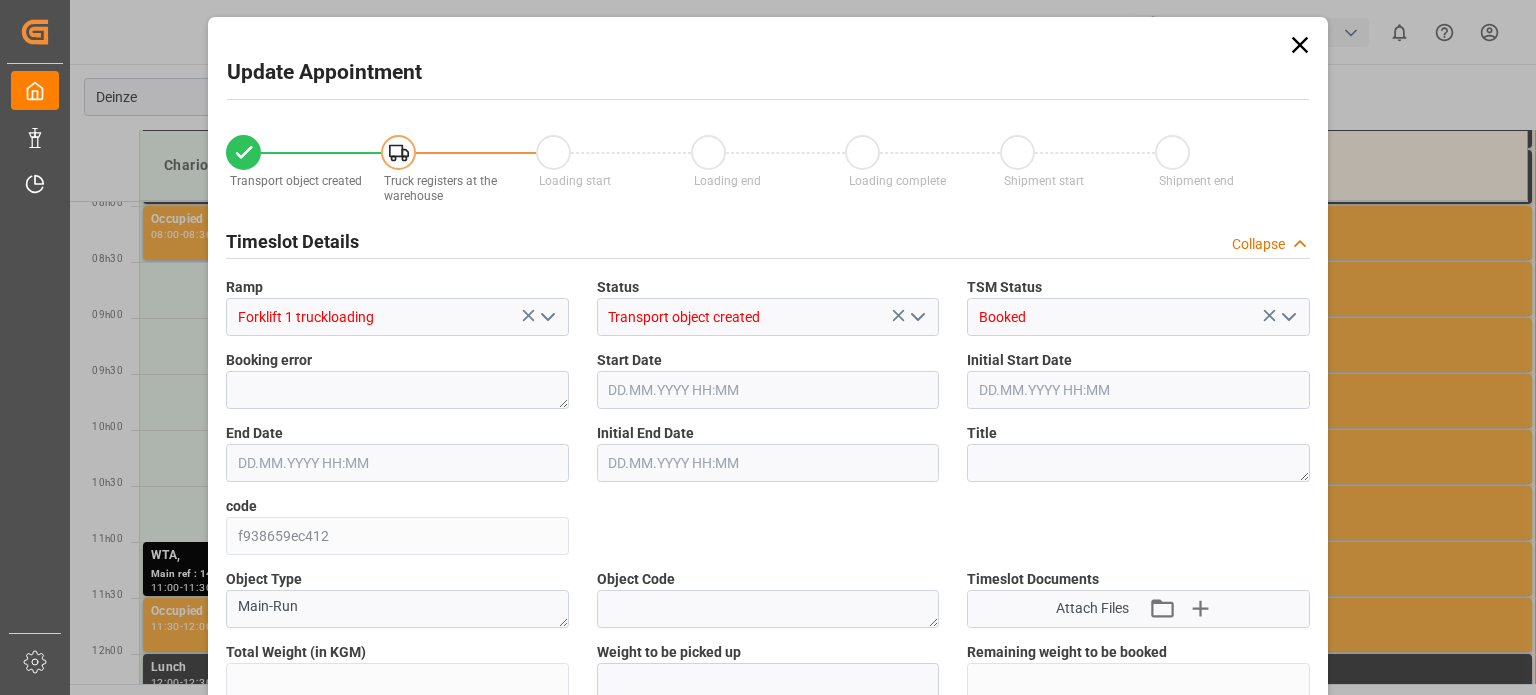type on "25410" 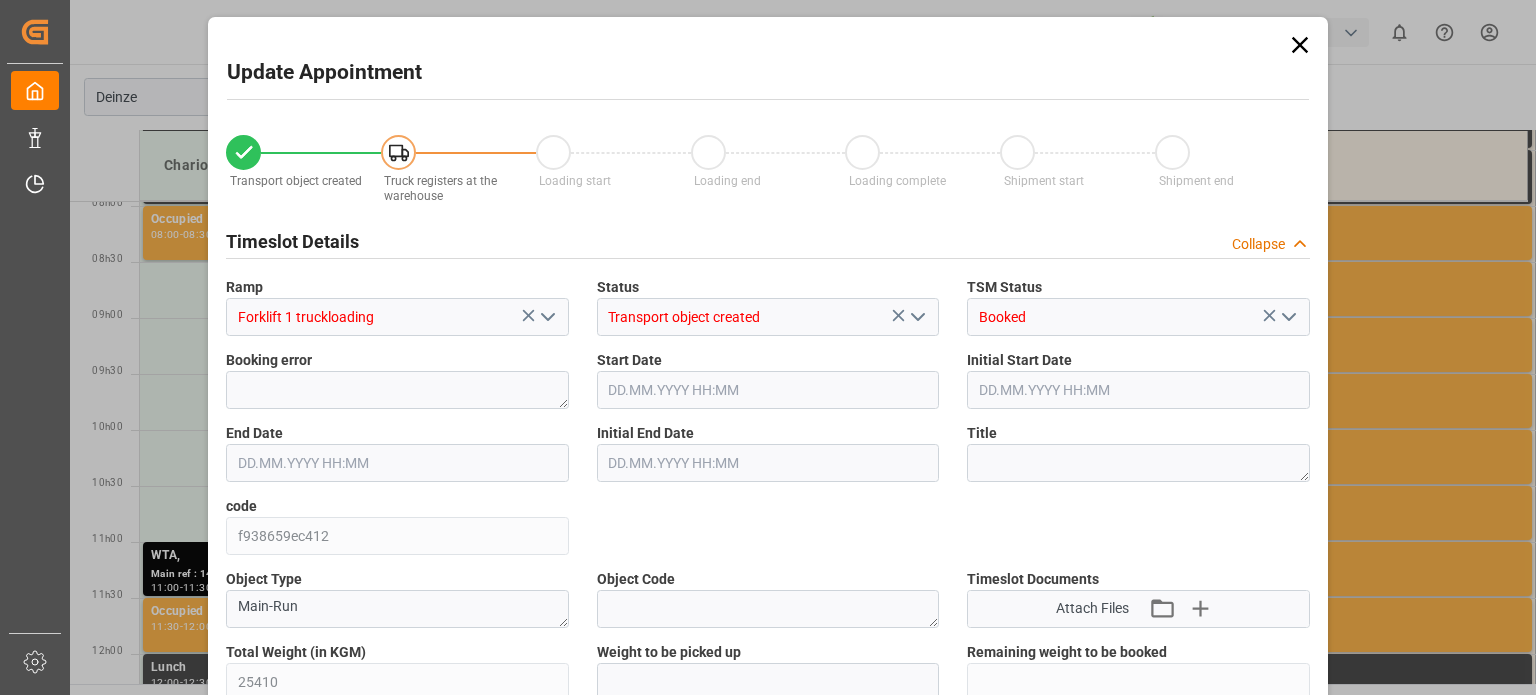 type on "25410" 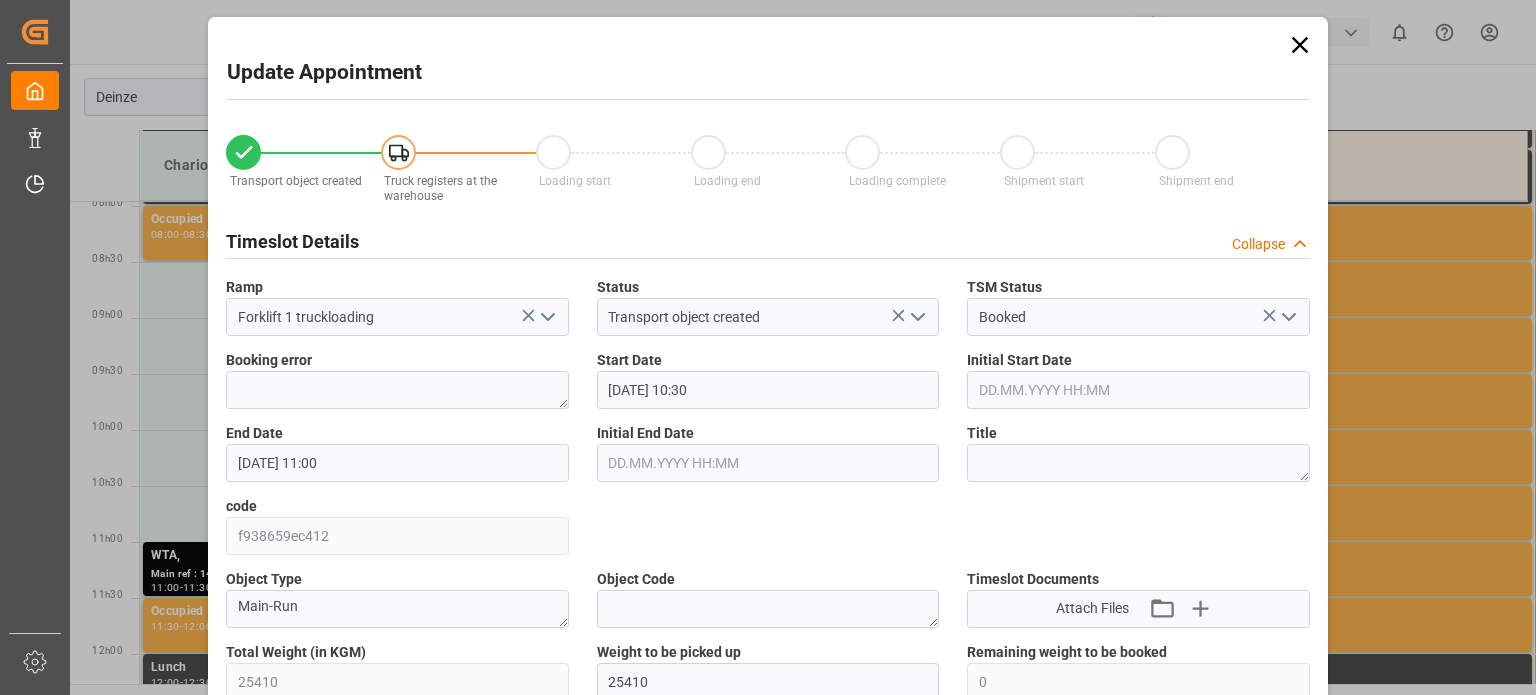 type on "10.07.2025 10:30" 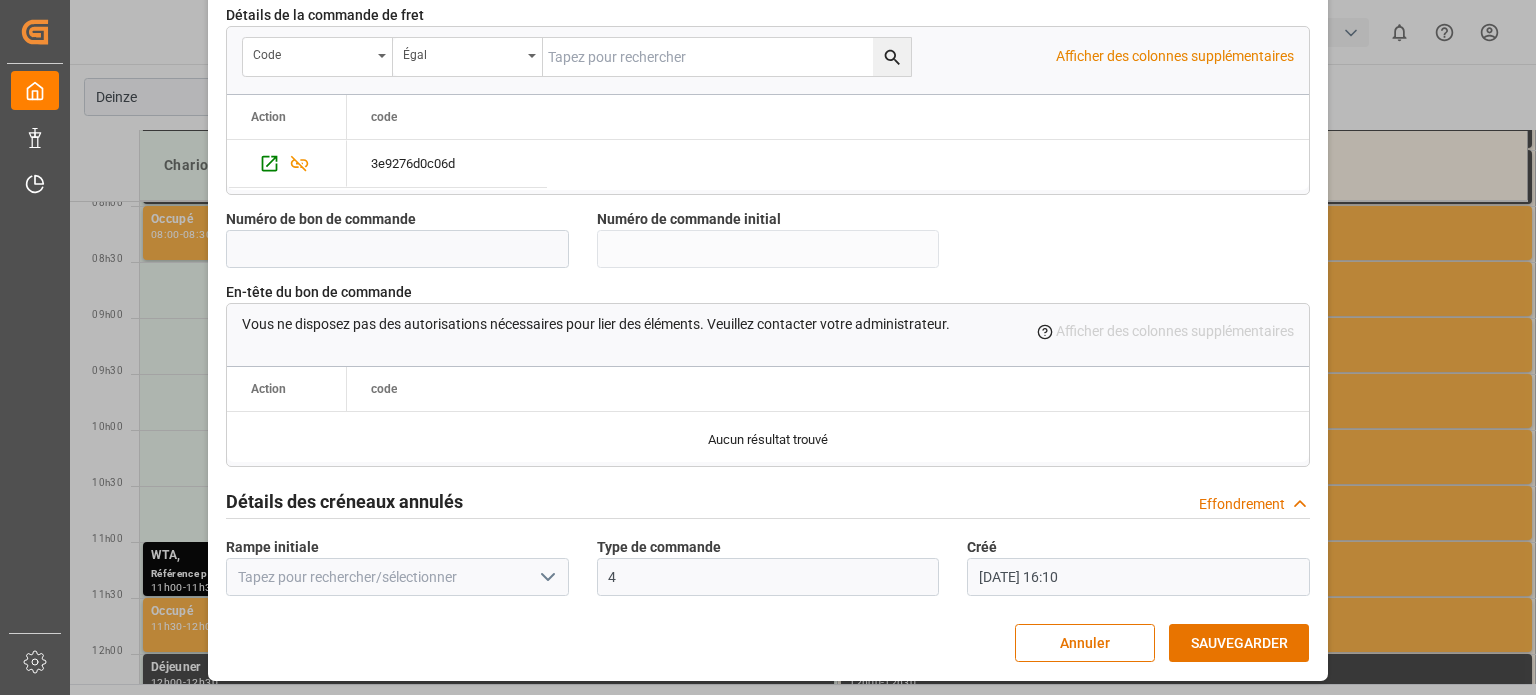 scroll, scrollTop: 1936, scrollLeft: 0, axis: vertical 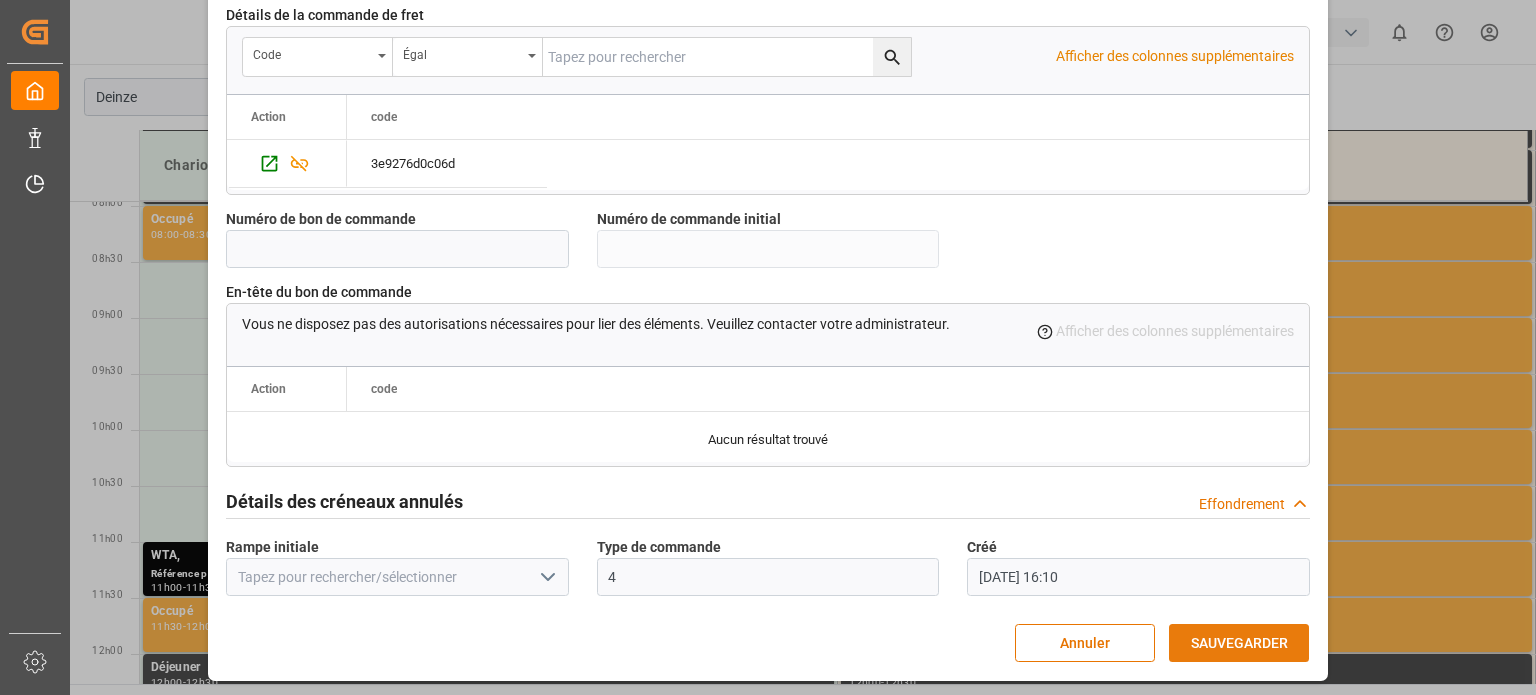 click on "SAUVEGARDER" at bounding box center (1239, 643) 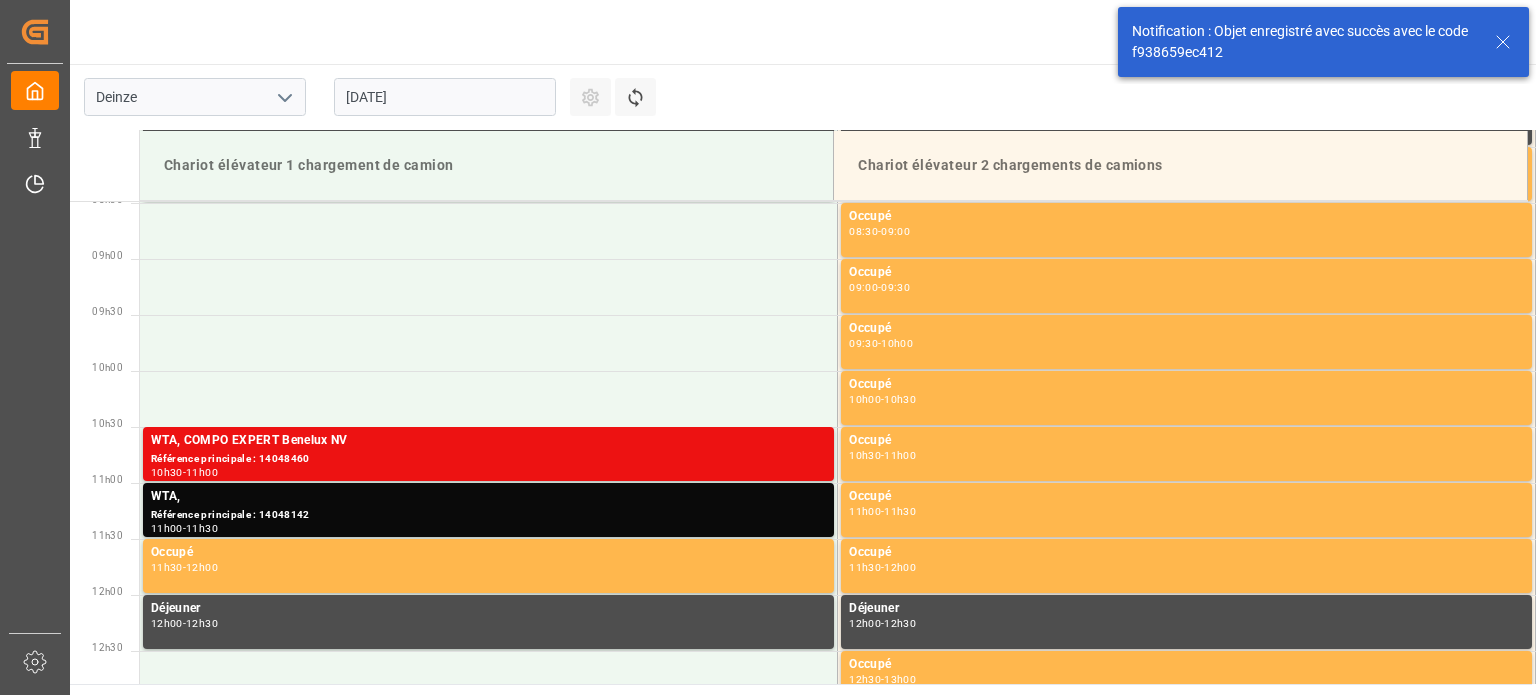 scroll, scrollTop: 995, scrollLeft: 0, axis: vertical 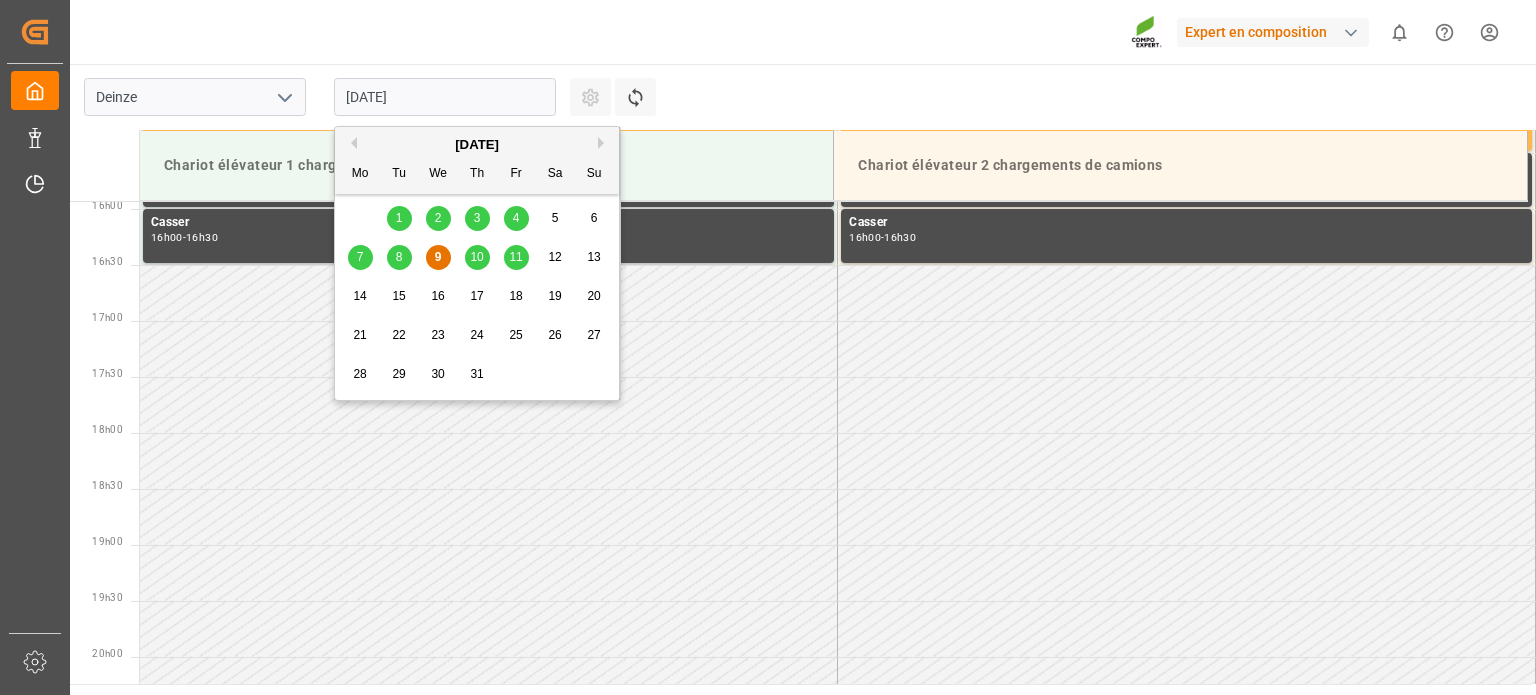 click on "[DATE]" at bounding box center (445, 97) 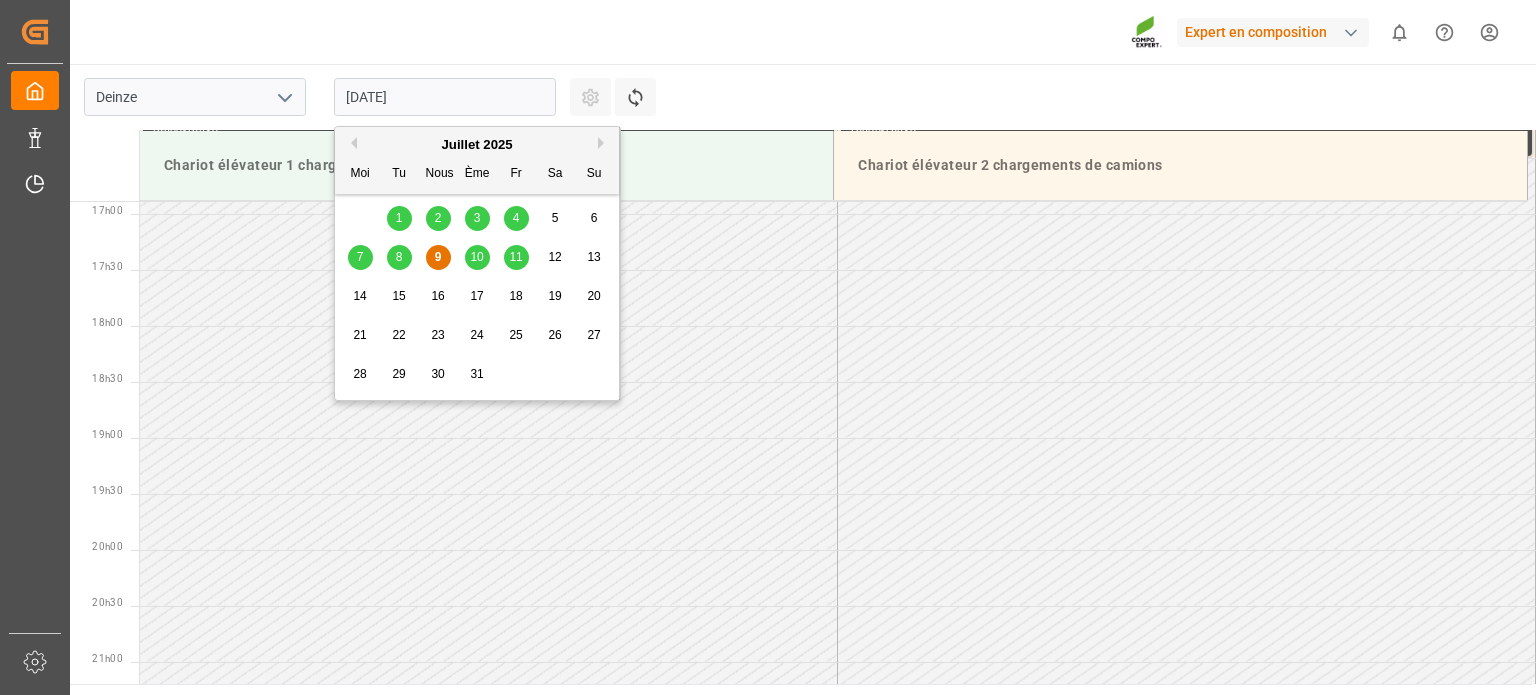click on "10" at bounding box center [476, 257] 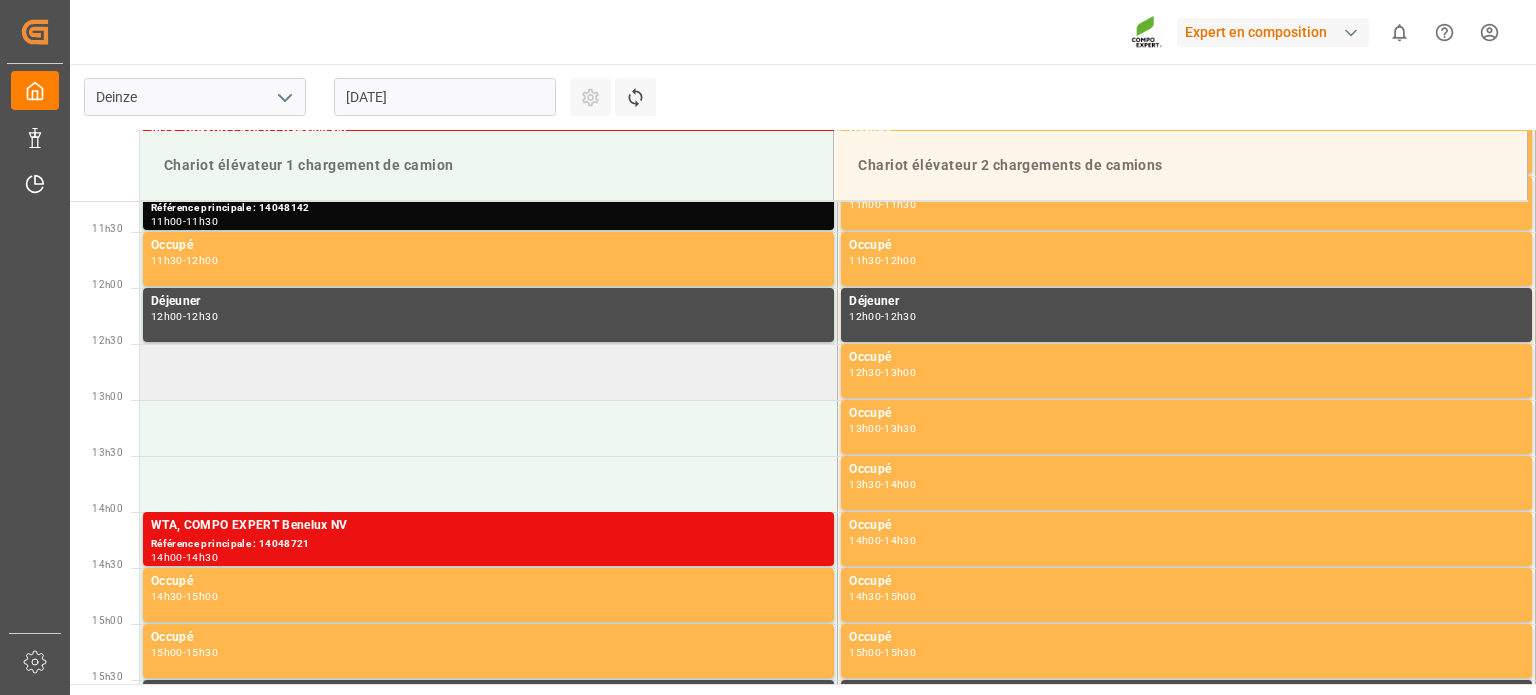 scroll, scrollTop: 1291, scrollLeft: 0, axis: vertical 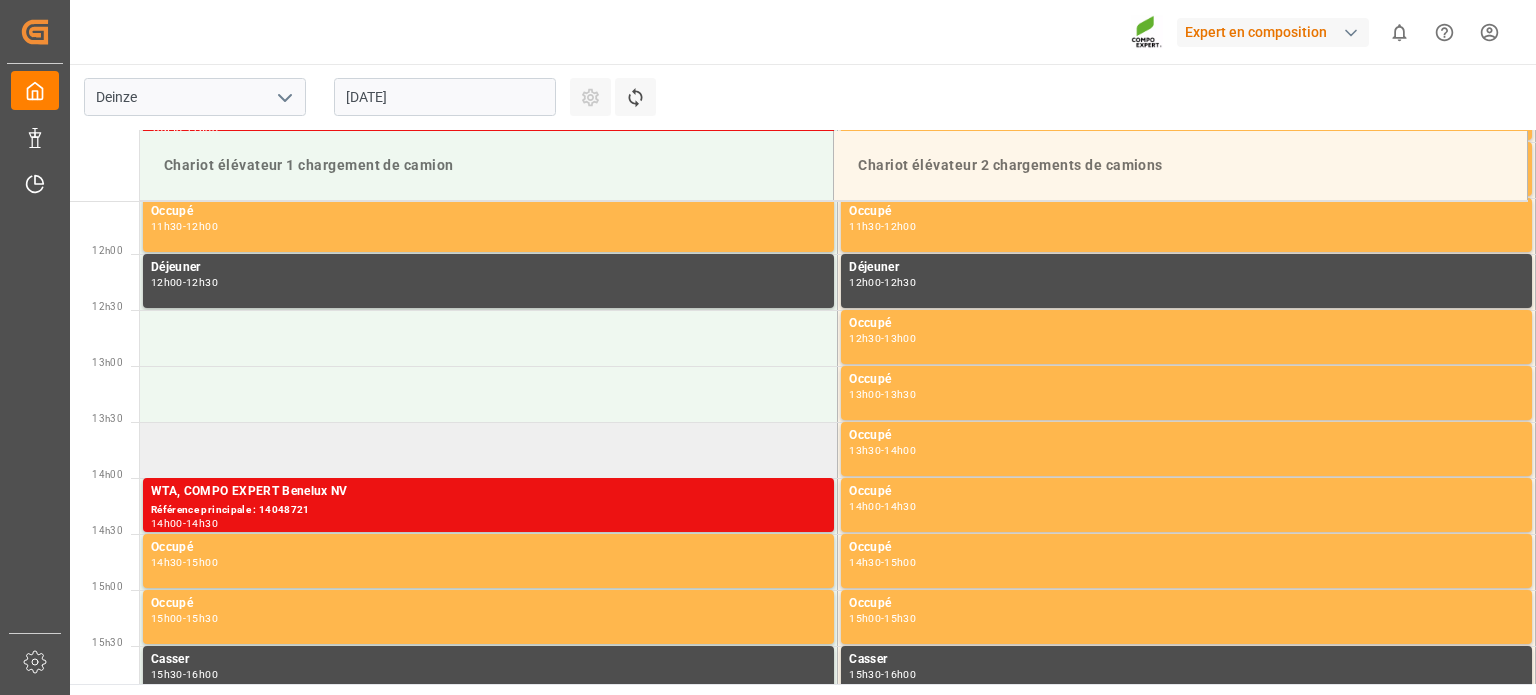 click at bounding box center (489, 450) 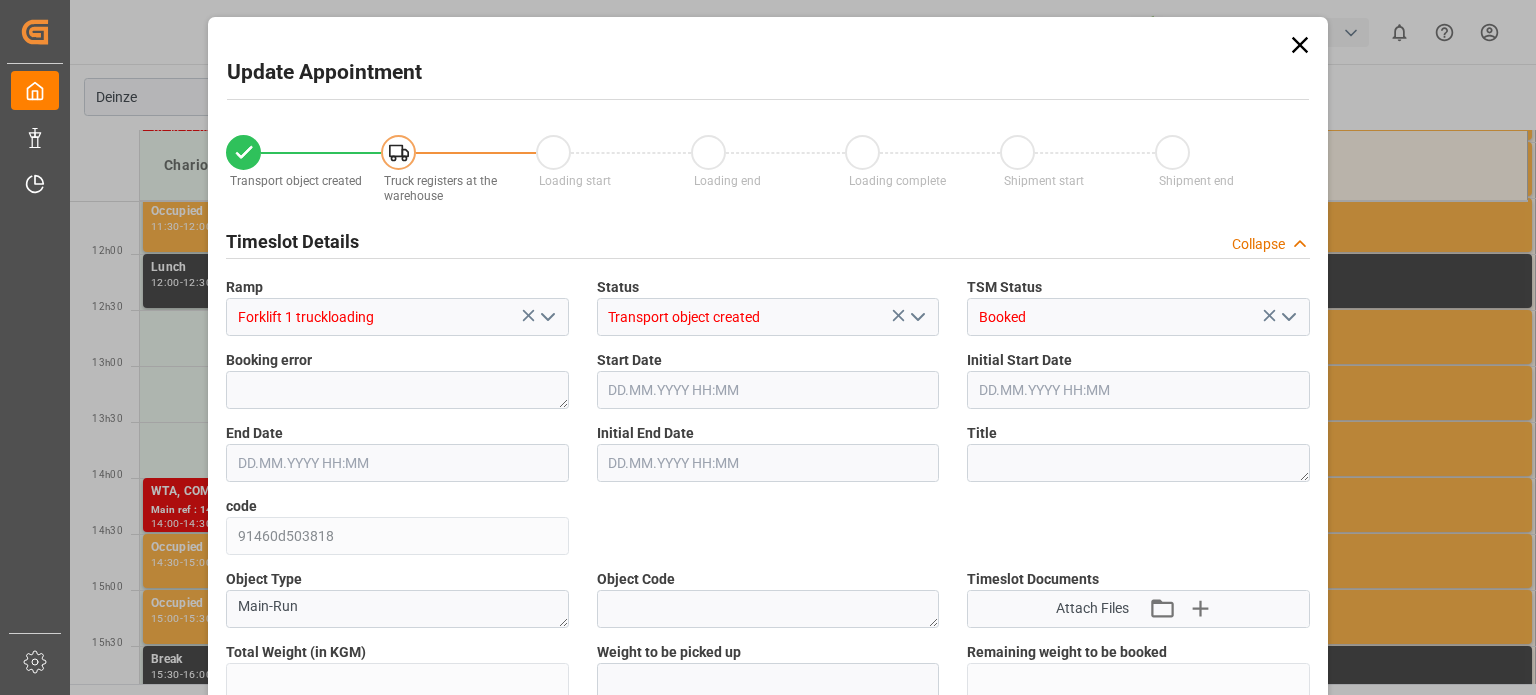type on "25410" 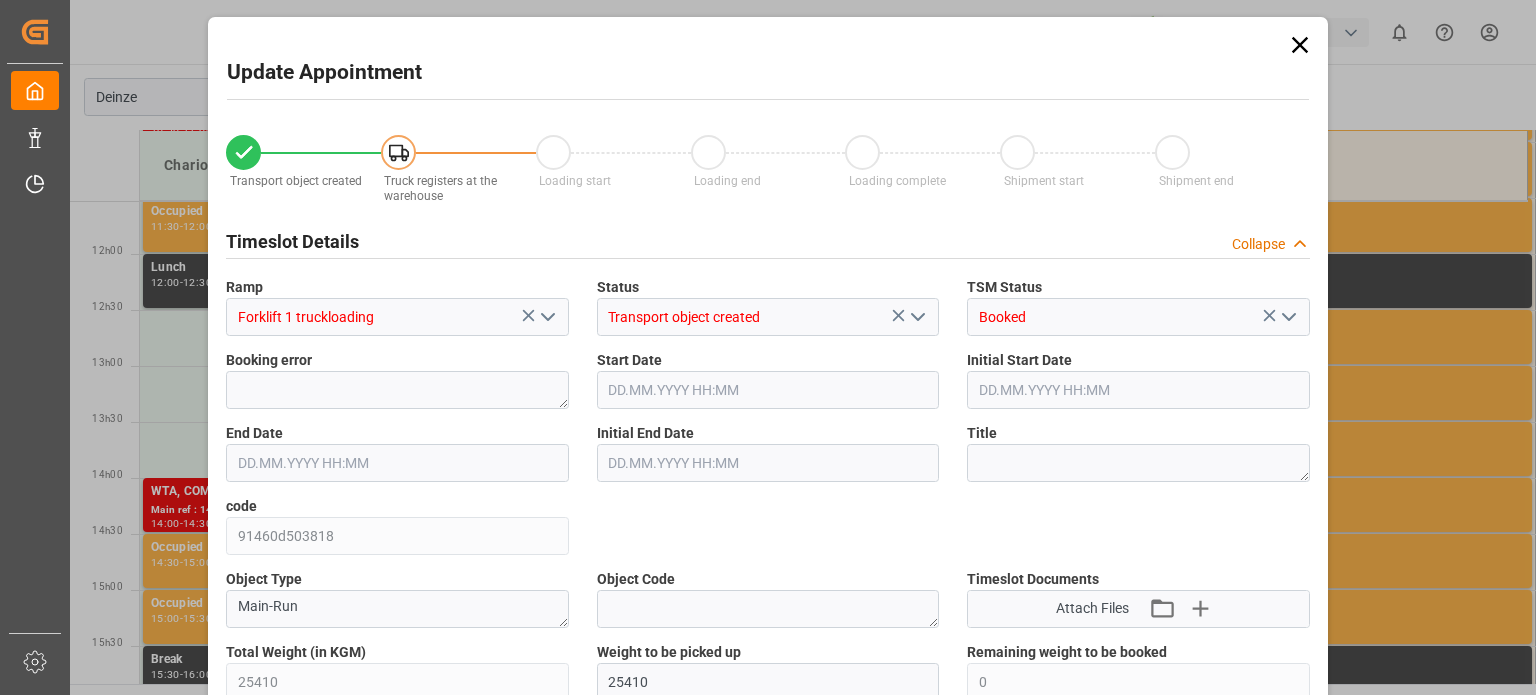 type on "42" 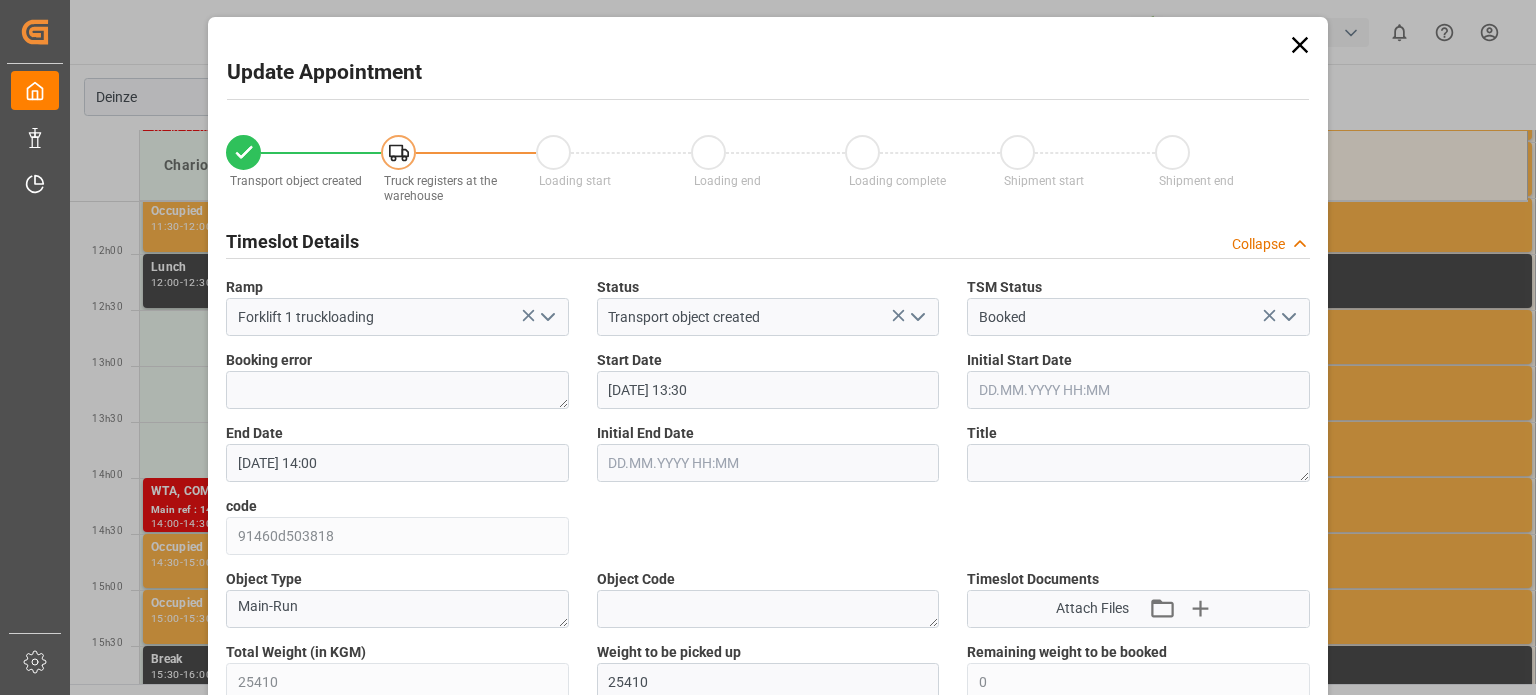 type on "10.07.2025 13:30" 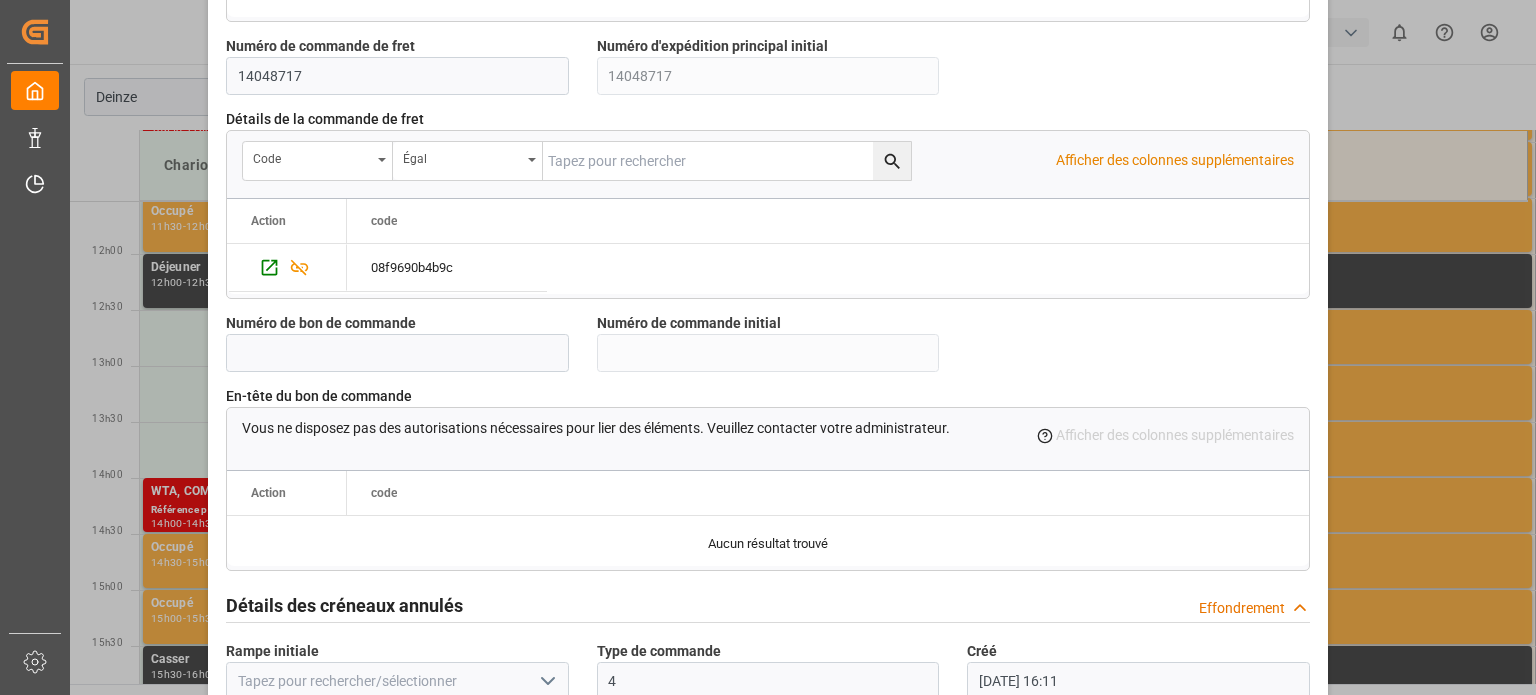 scroll, scrollTop: 1936, scrollLeft: 0, axis: vertical 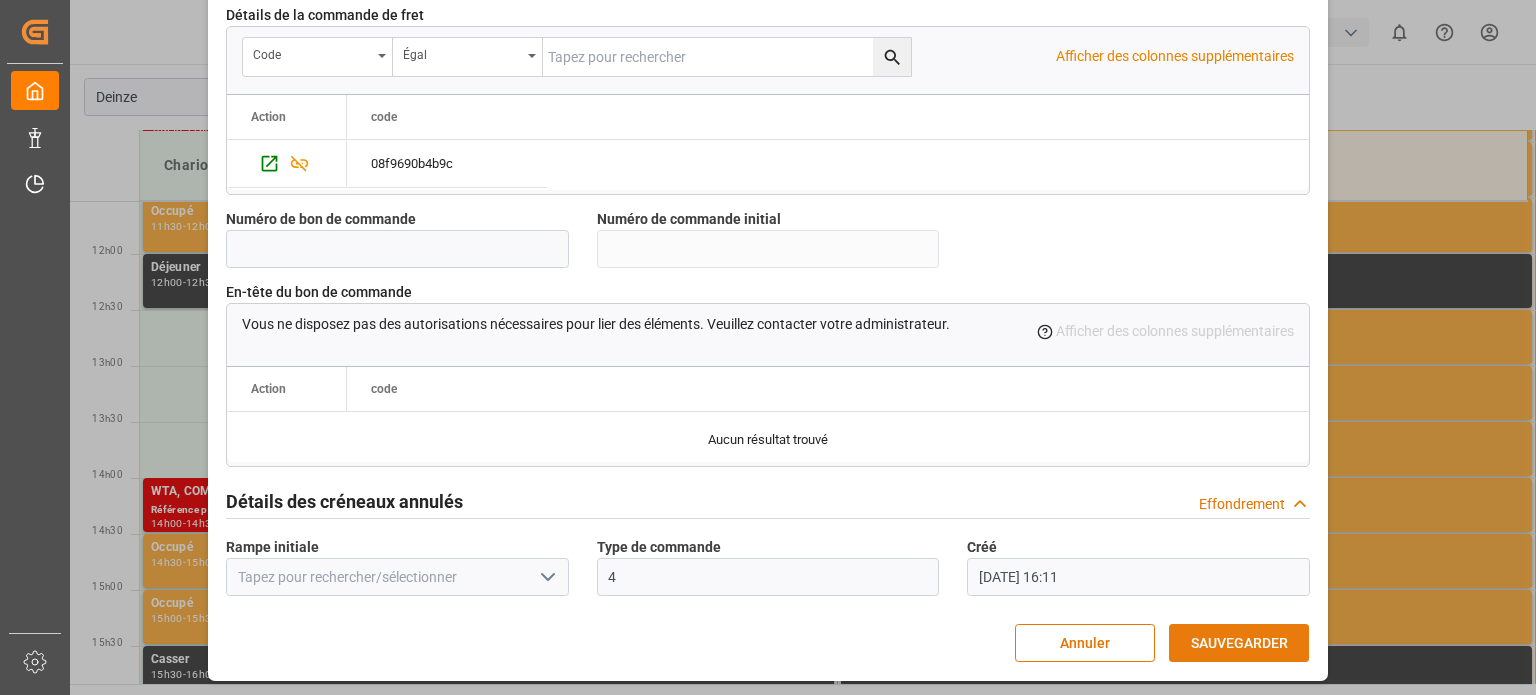 click on "SAUVEGARDER" at bounding box center (1239, 643) 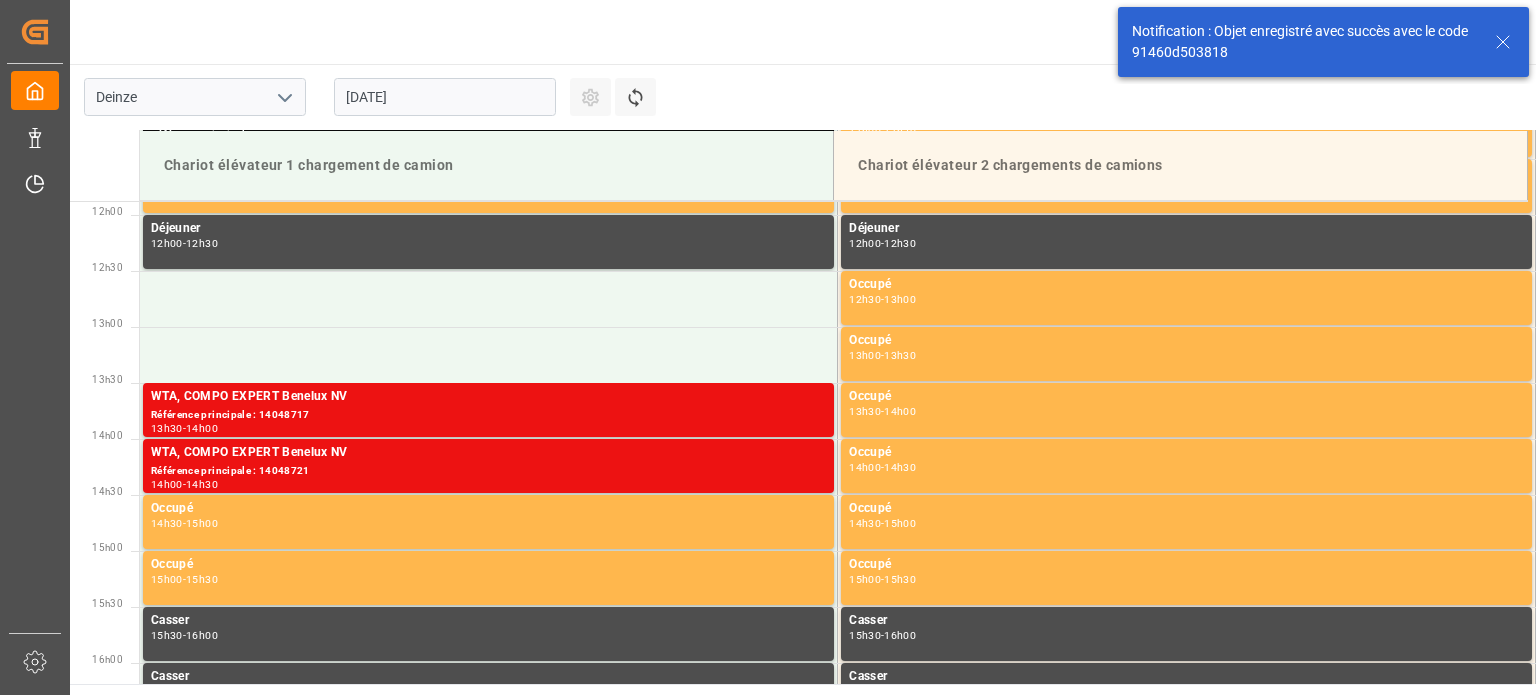 scroll, scrollTop: 1331, scrollLeft: 0, axis: vertical 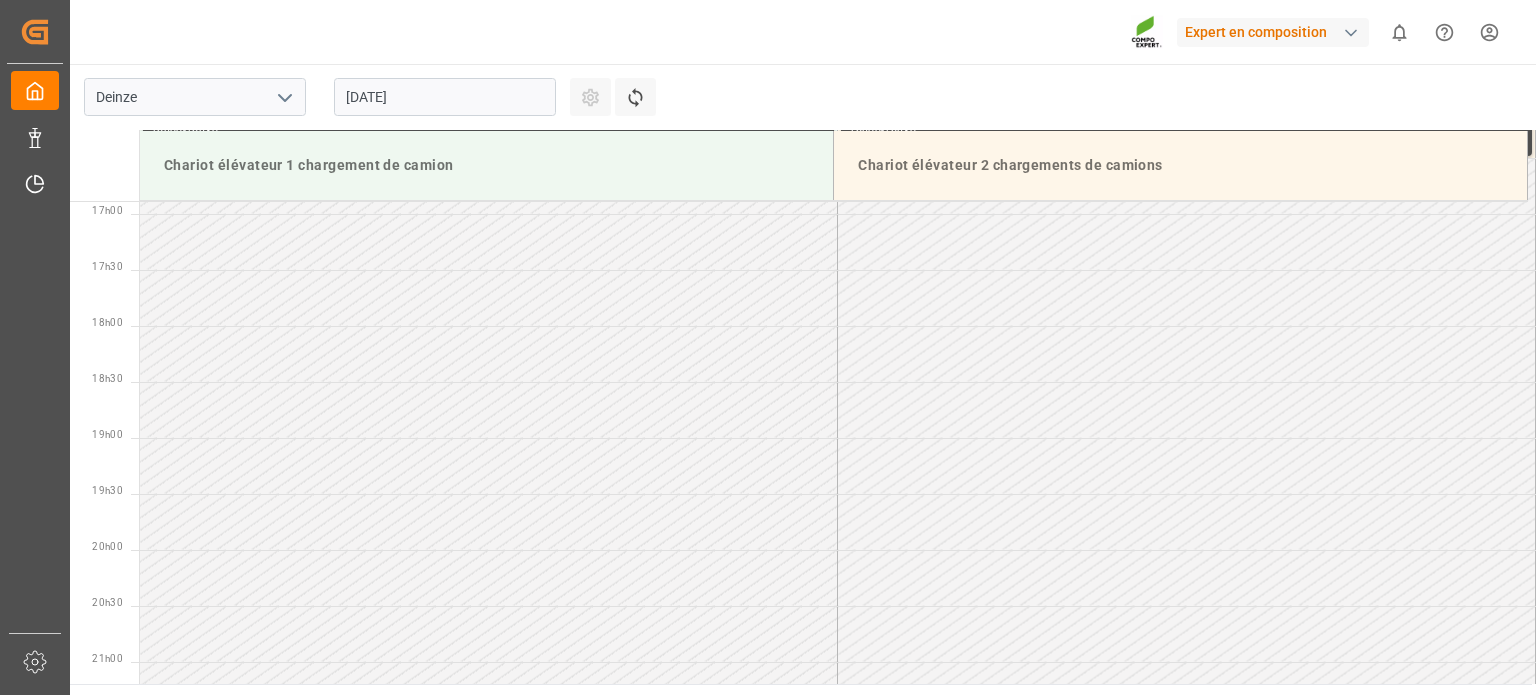 click on "[DATE]" at bounding box center (445, 97) 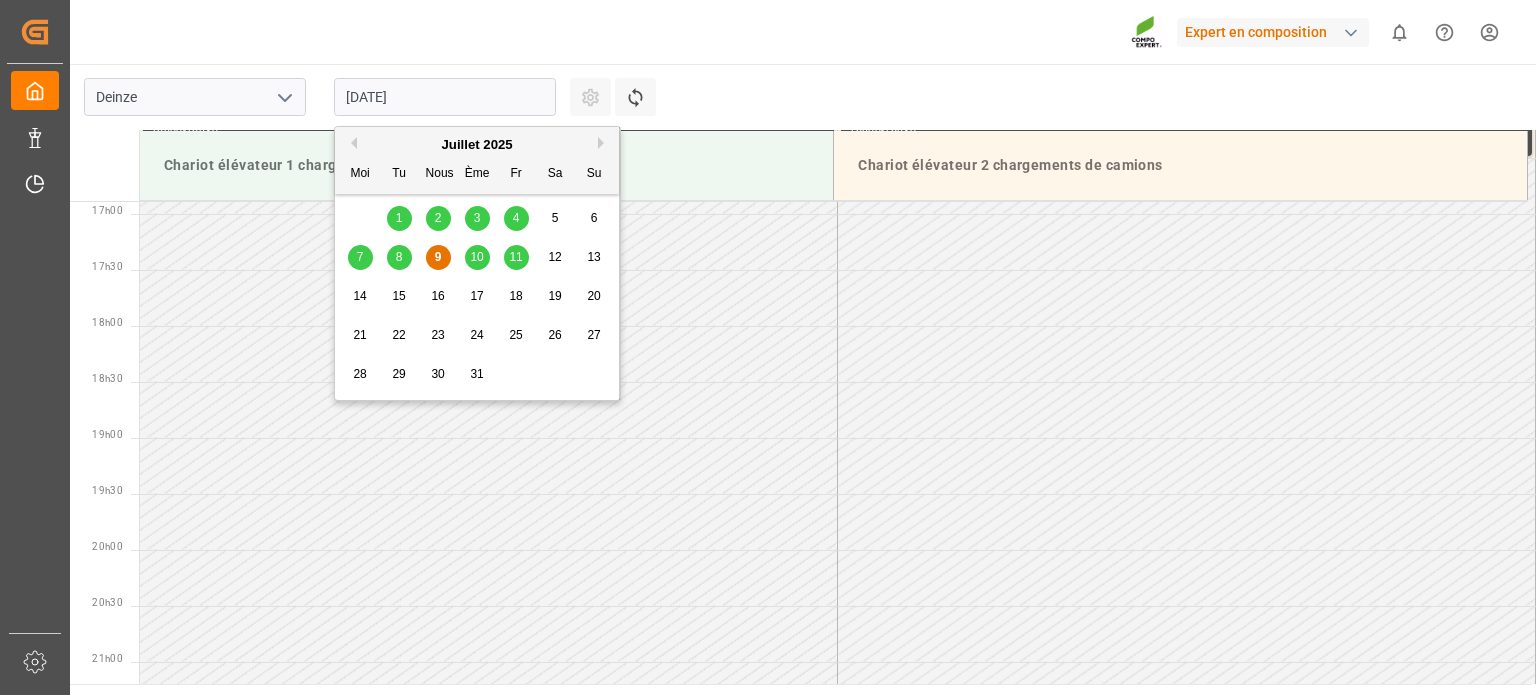 click on "10" at bounding box center (476, 257) 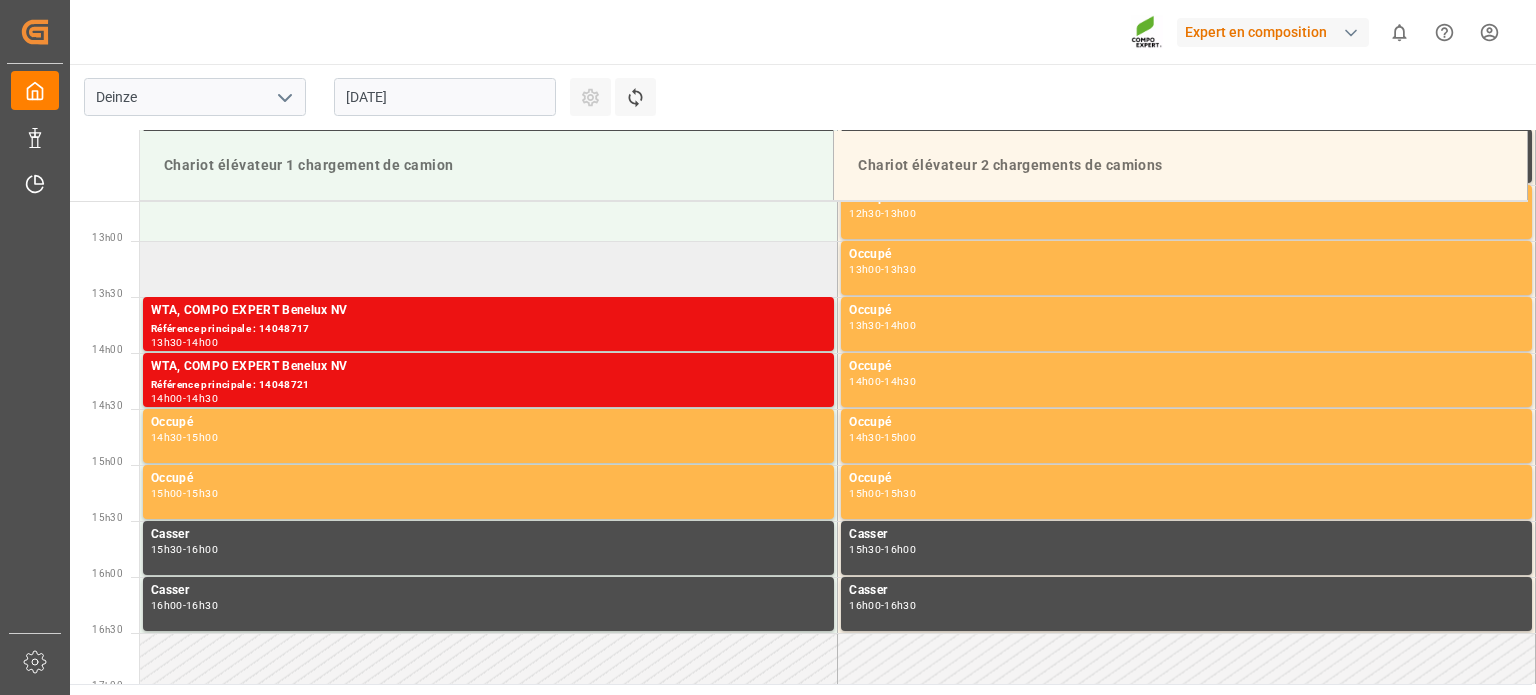 scroll, scrollTop: 1291, scrollLeft: 0, axis: vertical 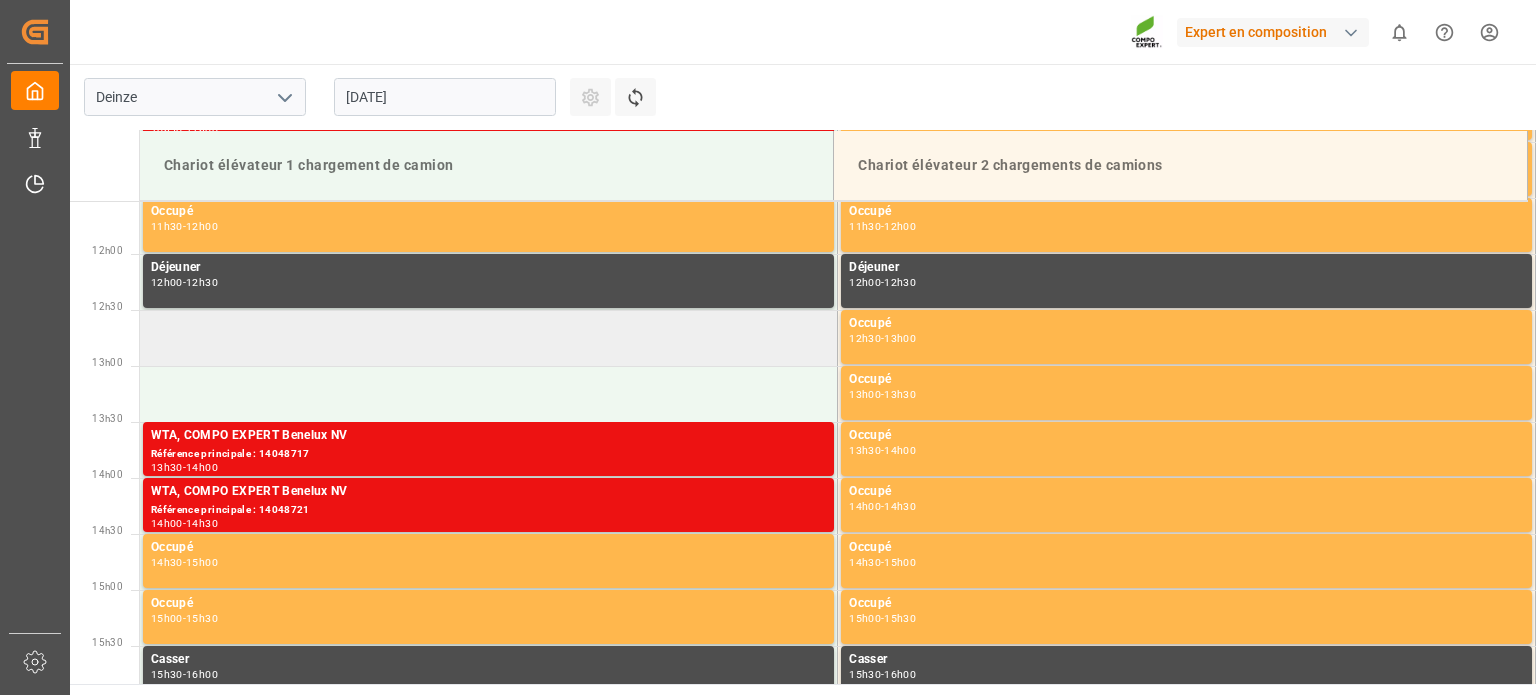 click at bounding box center [489, 338] 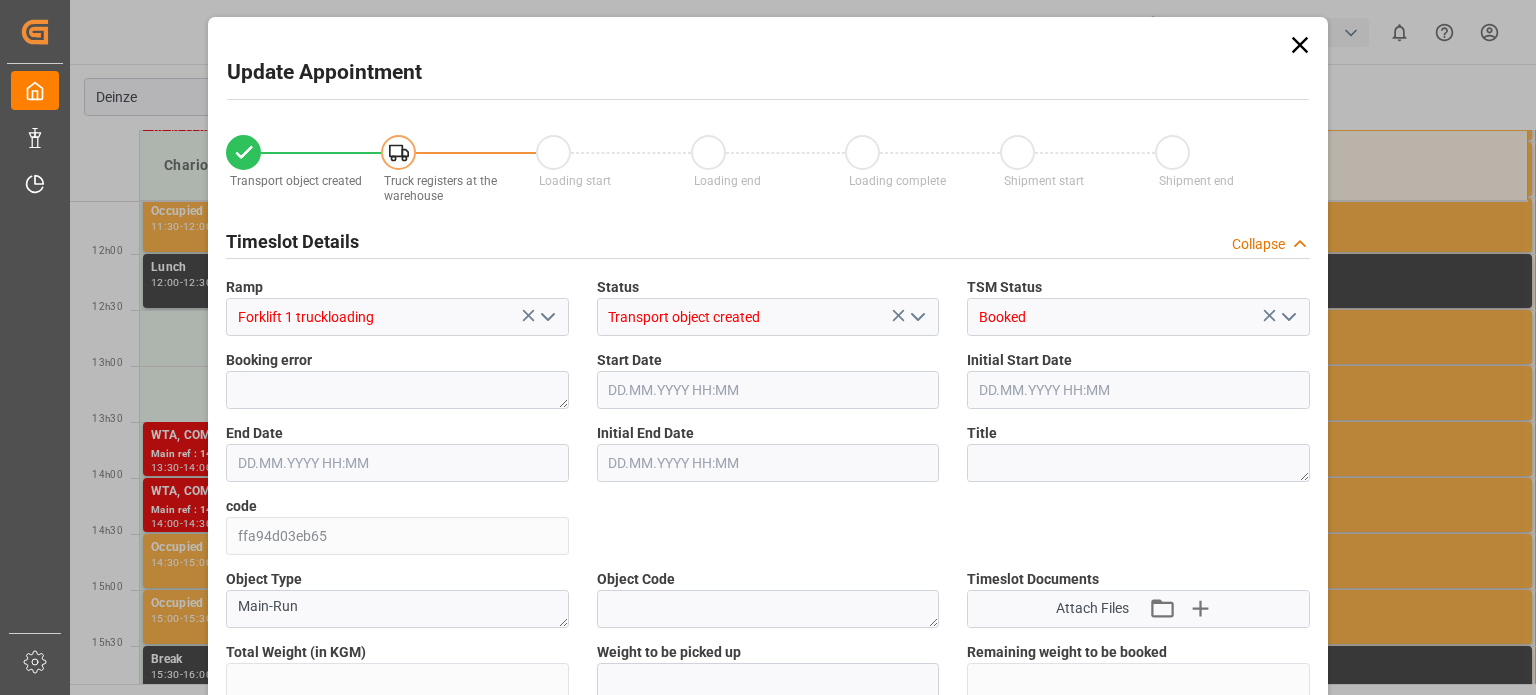 type on "25410" 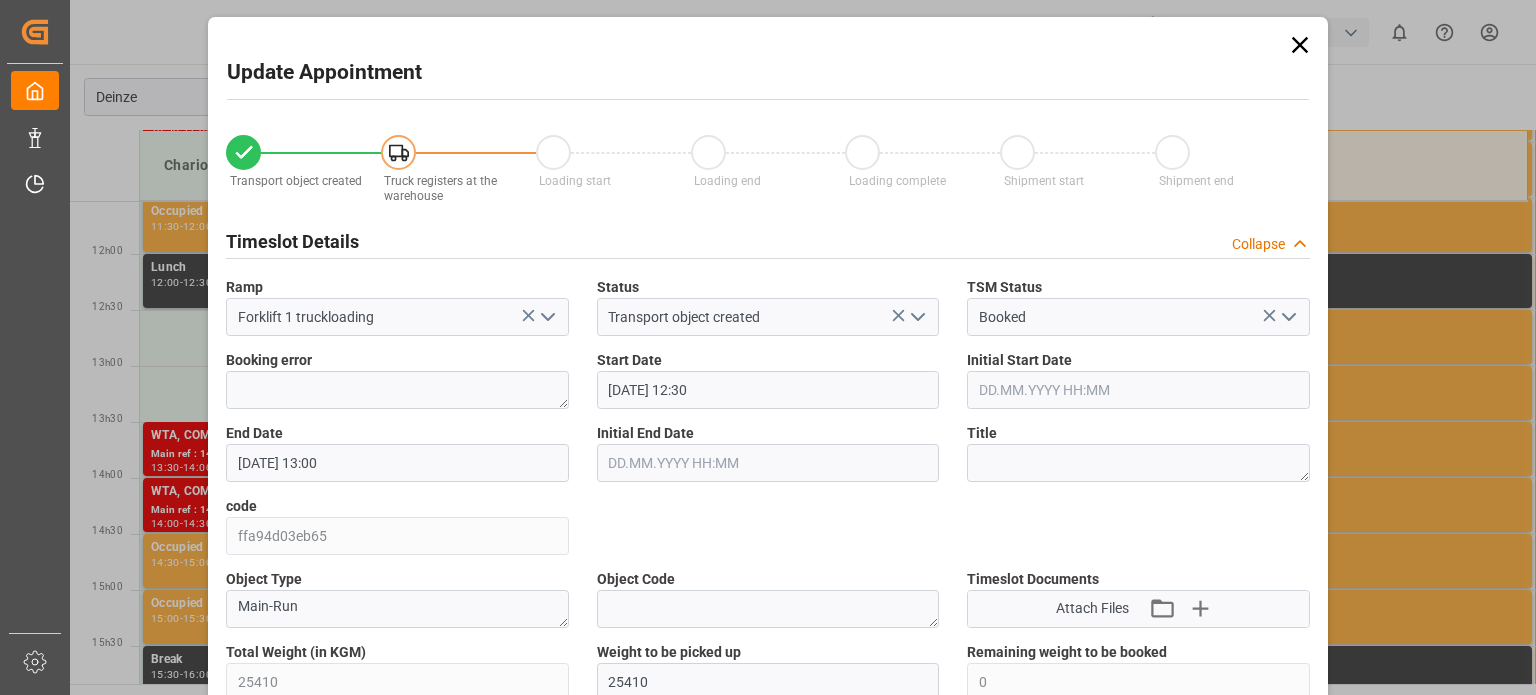 type on "[DATE] 12:30" 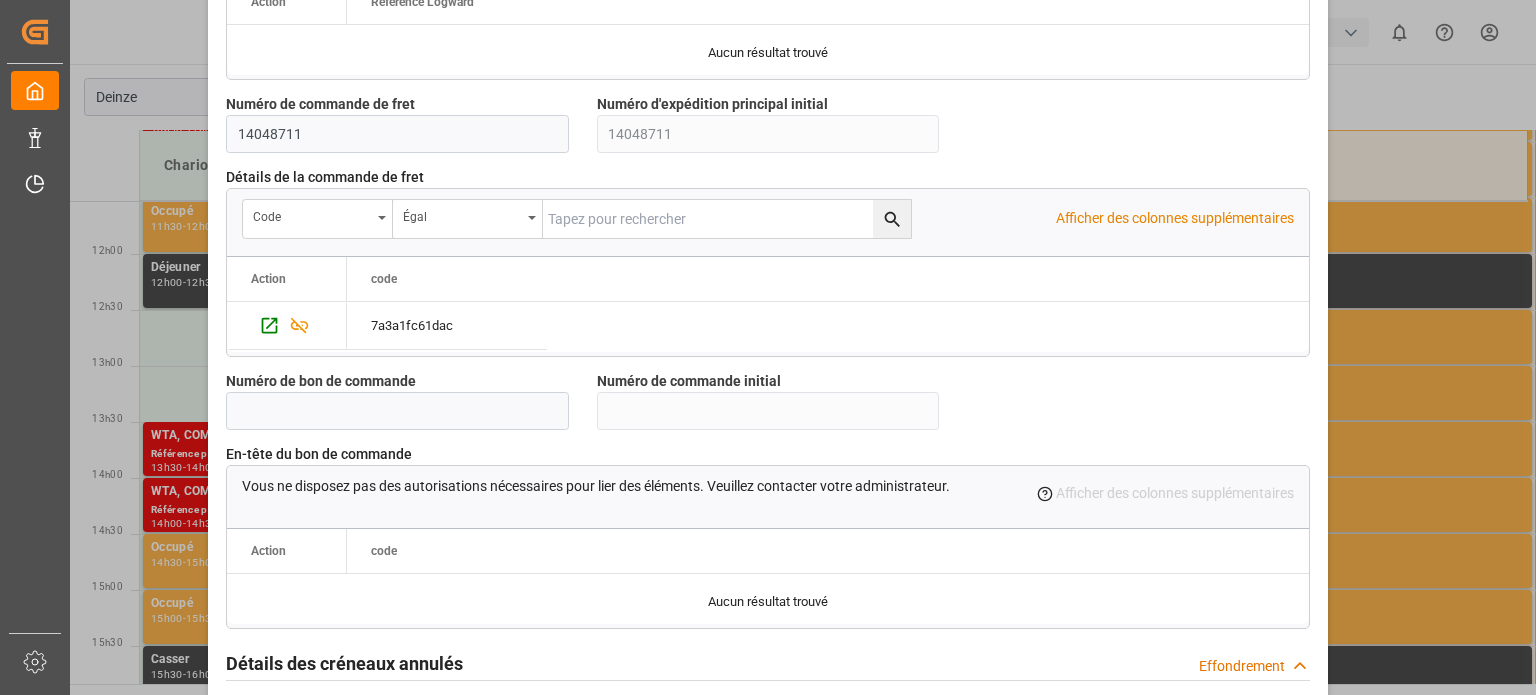 scroll, scrollTop: 1900, scrollLeft: 0, axis: vertical 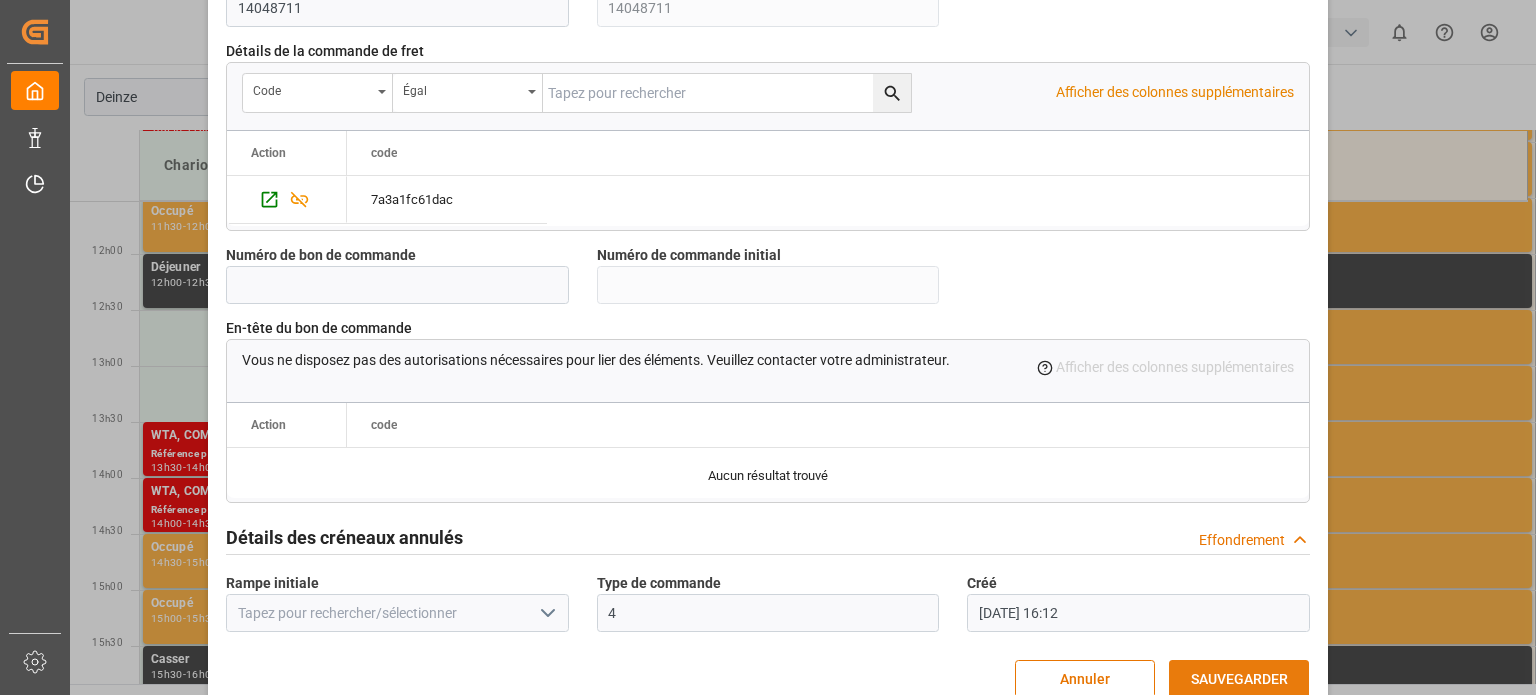 click on "SAUVEGARDER" at bounding box center (1239, 679) 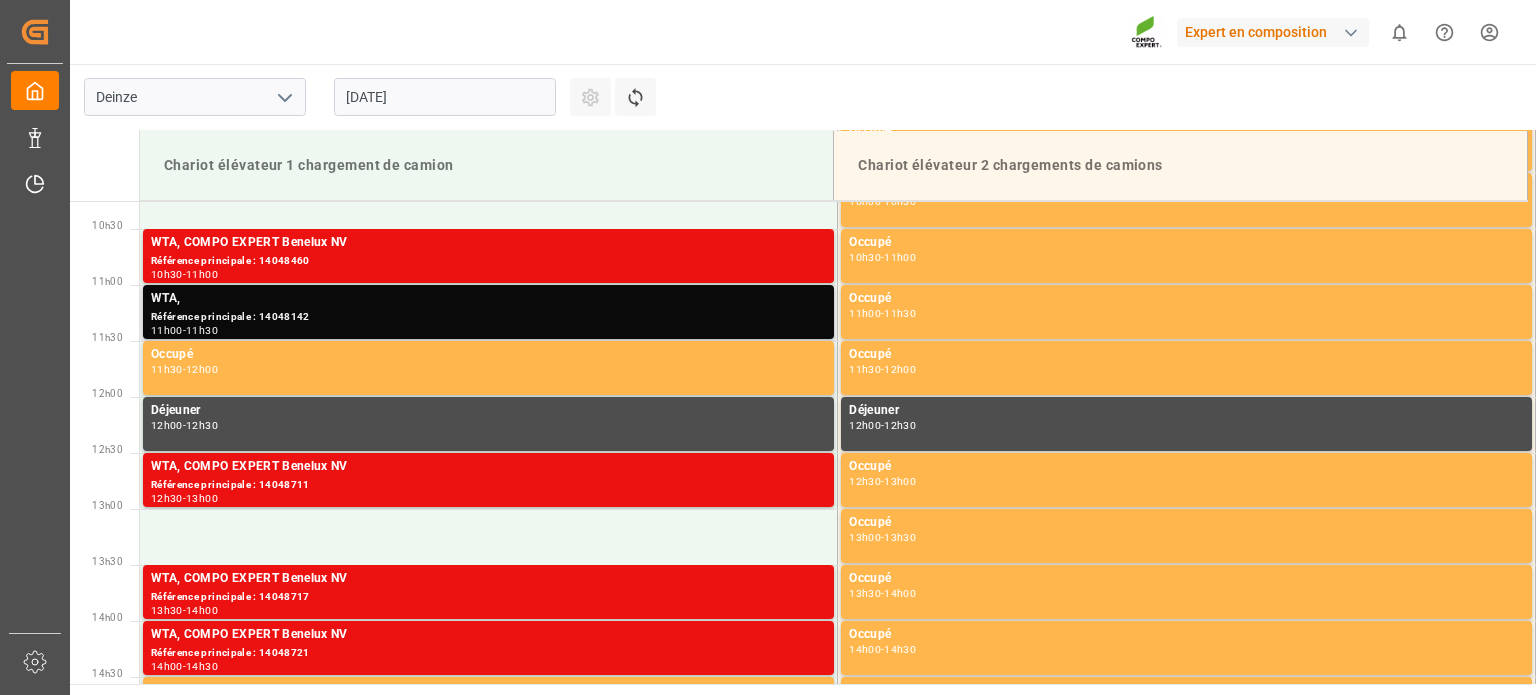 scroll, scrollTop: 919, scrollLeft: 0, axis: vertical 